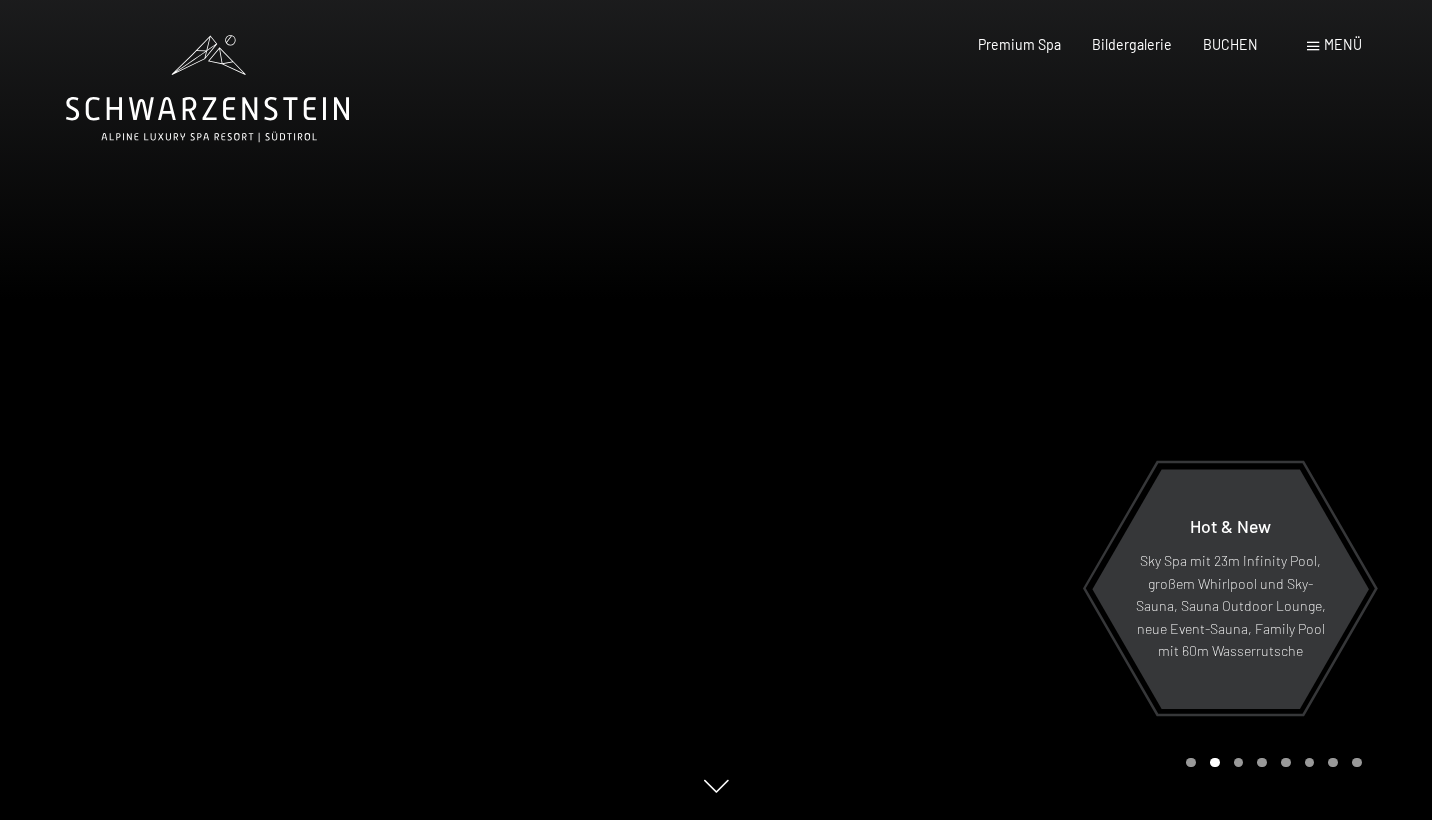 scroll, scrollTop: 0, scrollLeft: 0, axis: both 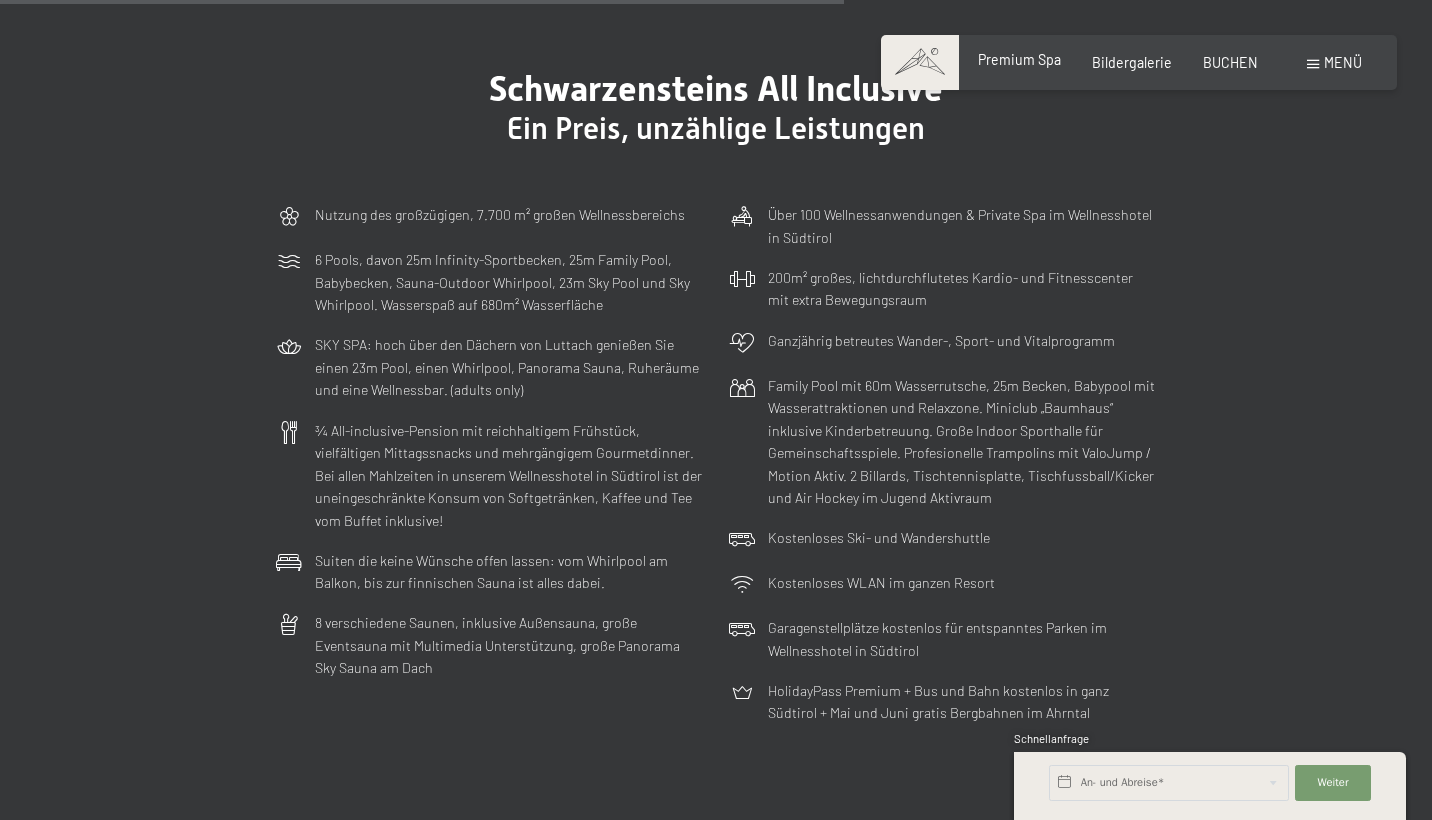 click on "Premium Spa" at bounding box center [1019, 59] 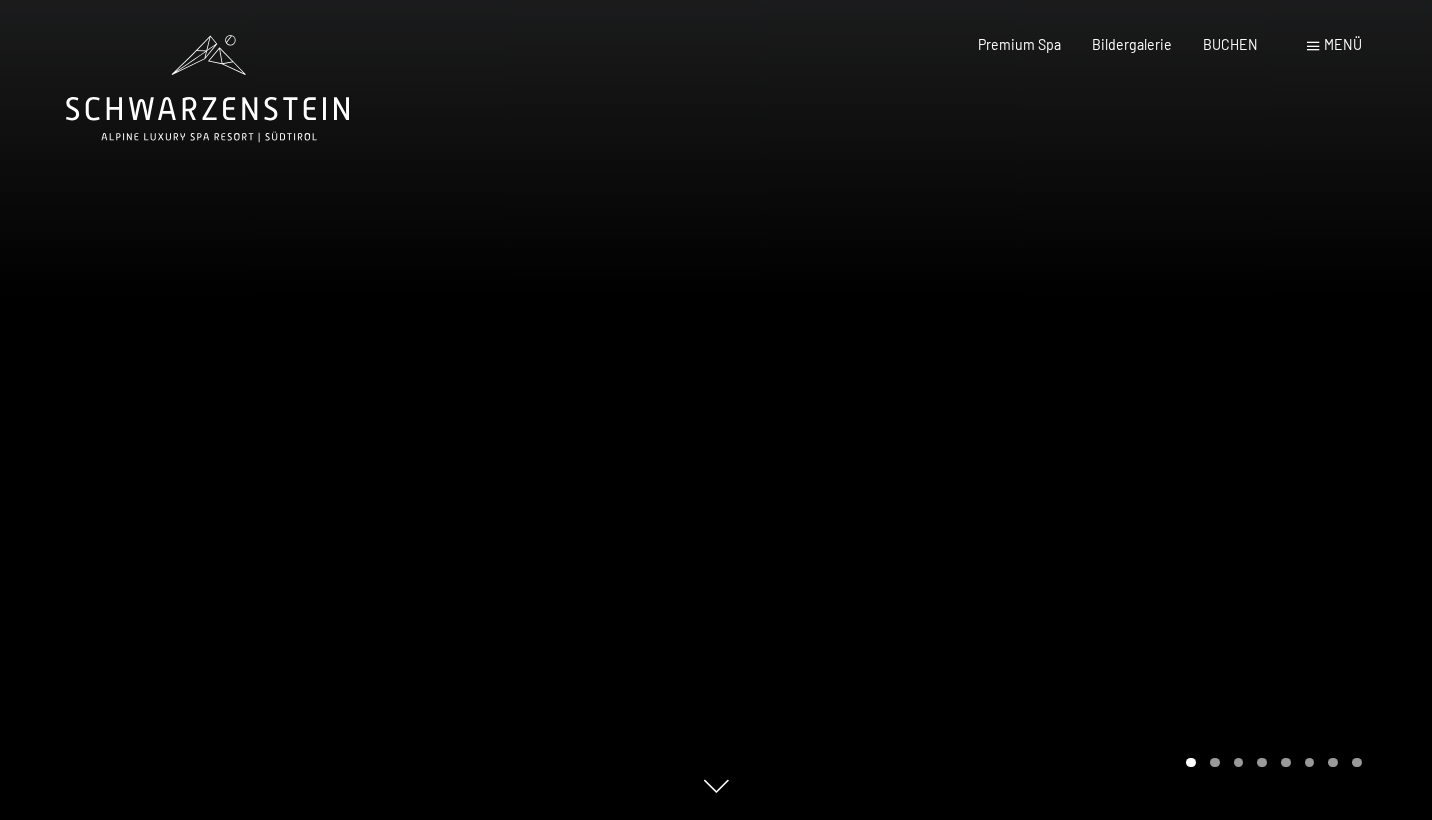 scroll, scrollTop: 0, scrollLeft: 0, axis: both 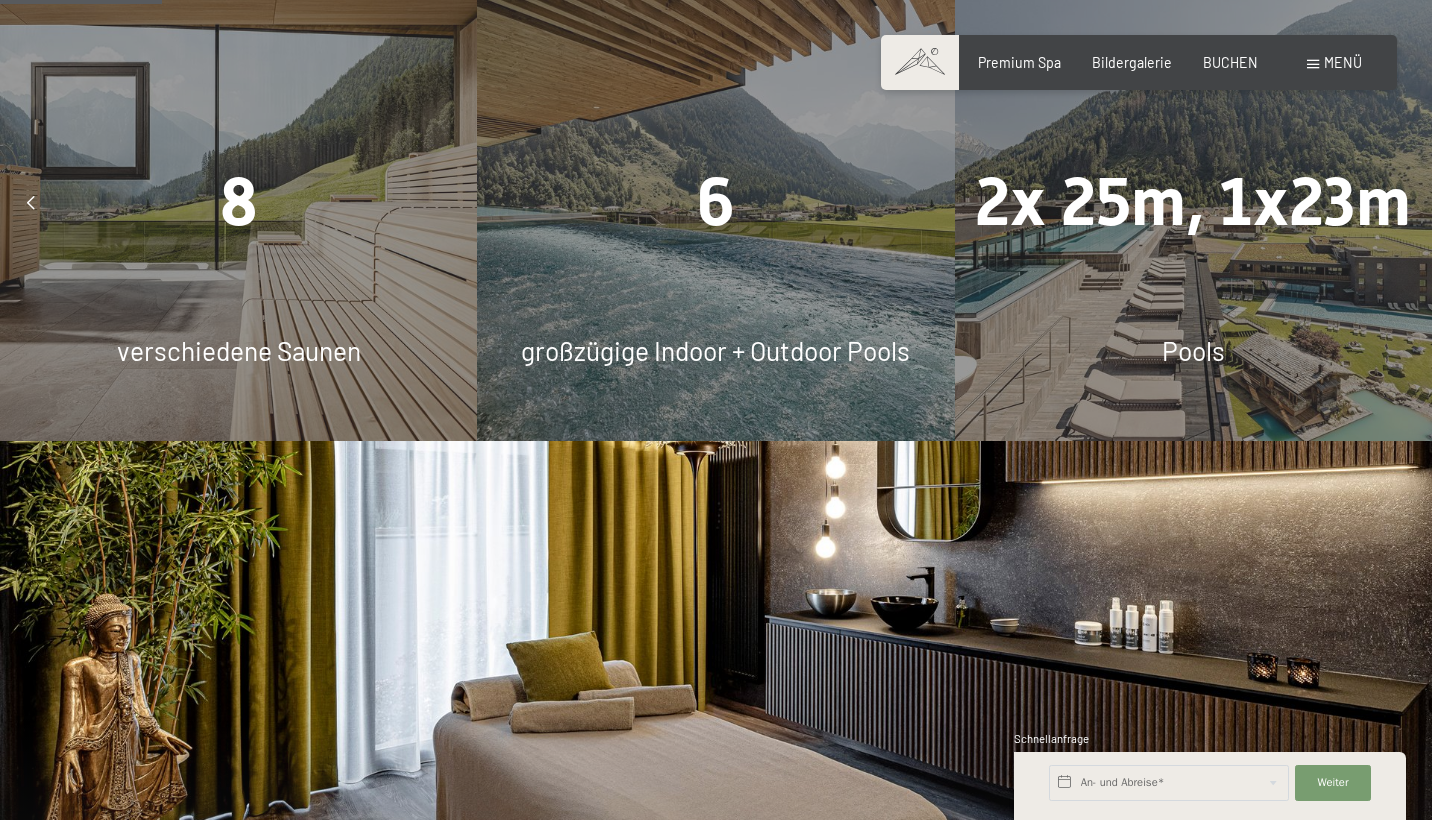 click on "7.700 m²          Spa-Vergnügen                     8         verschiedene Saunen                     6         großzügige Indoor + Outdoor Pools                     2x 25m, 1x23m         Pools                     2         große Hot Whirlpools                       7.700 m²          Spa-Vergnügen                       8         verschiedene Saunen                       6         großzügige Indoor + Outdoor Pools                       2x 25m, 1x23m         Pools                       2         große Hot Whirlpools                       7.700 m²          Spa-Vergnügen                     8         verschiedene Saunen                     6         großzügige Indoor + Outdoor Pools                     2x 25m, 1x23m         Pools                     2         große Hot Whirlpools" at bounding box center [716, 202] 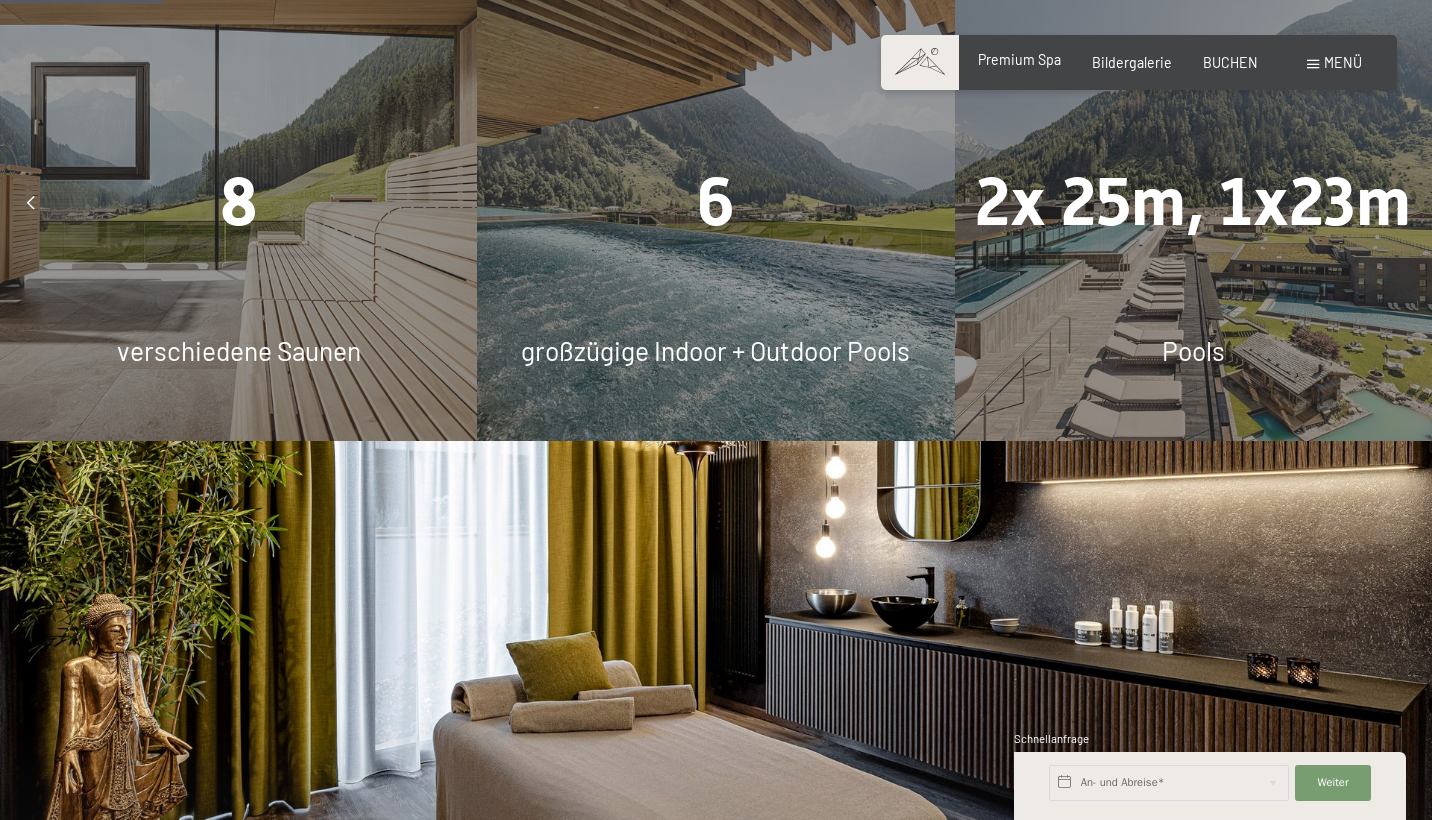 click on "Premium Spa" at bounding box center (1019, 59) 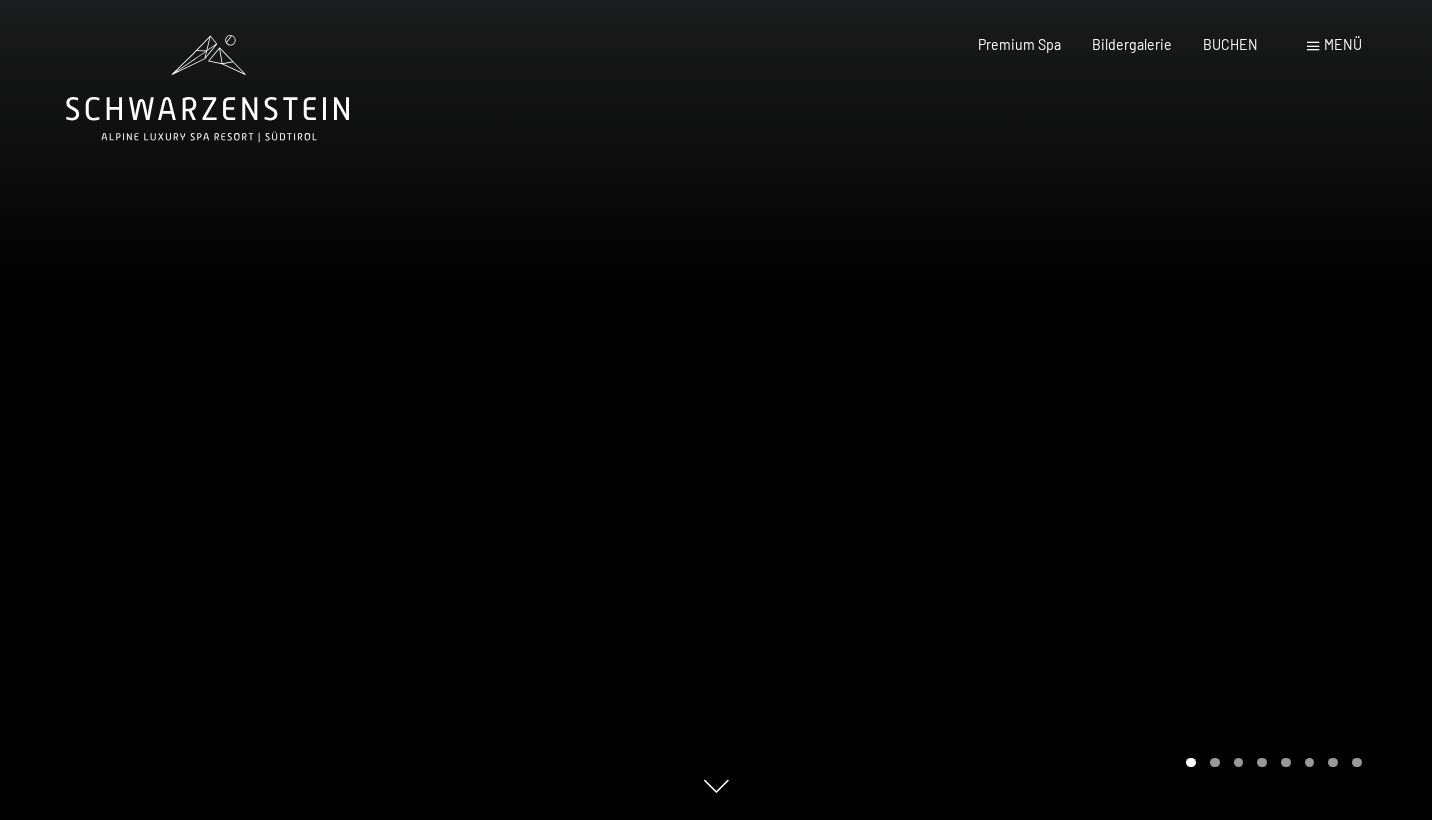 scroll, scrollTop: 0, scrollLeft: 0, axis: both 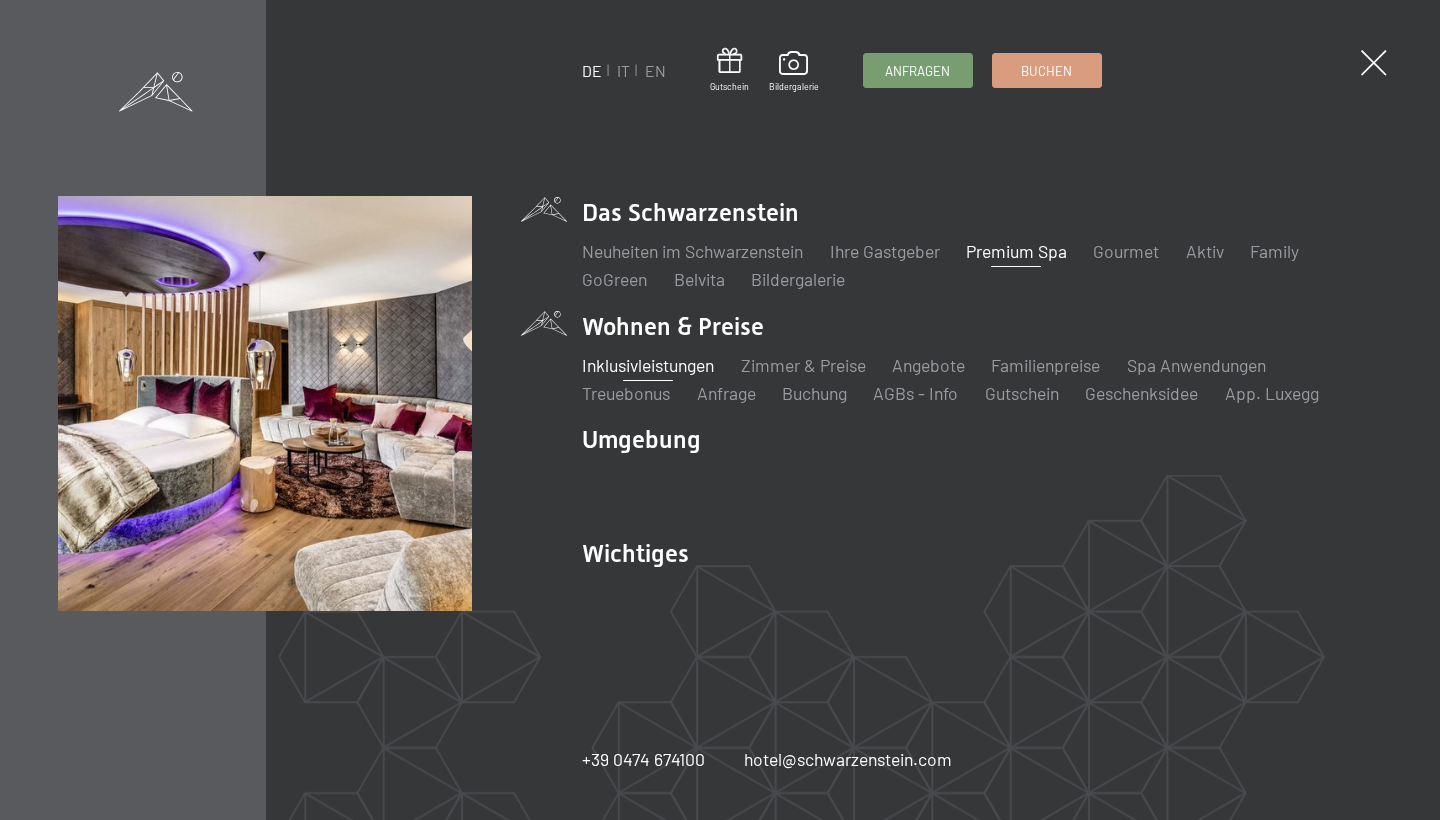 click on "Inklusivleistungen" at bounding box center (648, 365) 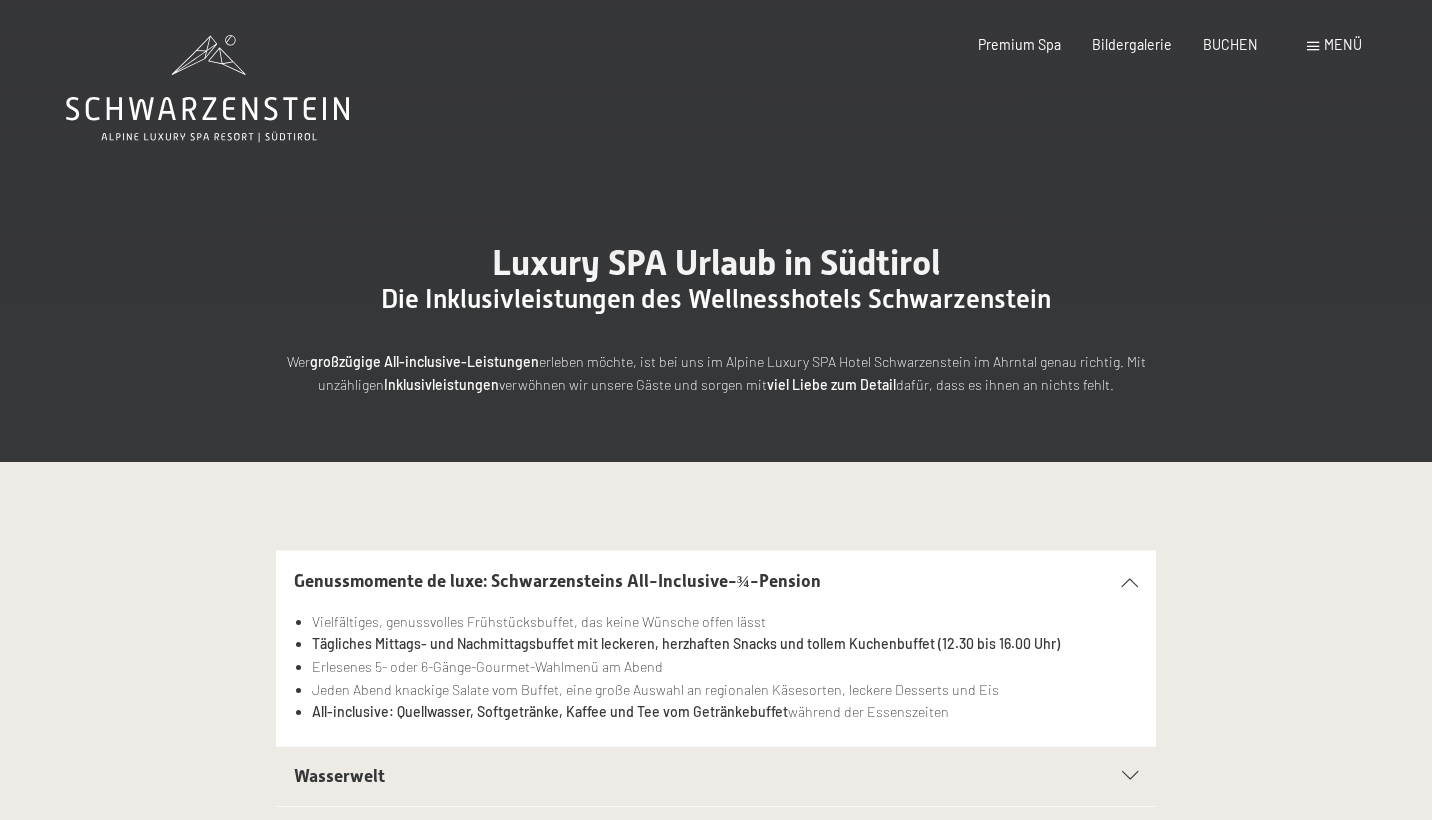 scroll, scrollTop: 0, scrollLeft: 0, axis: both 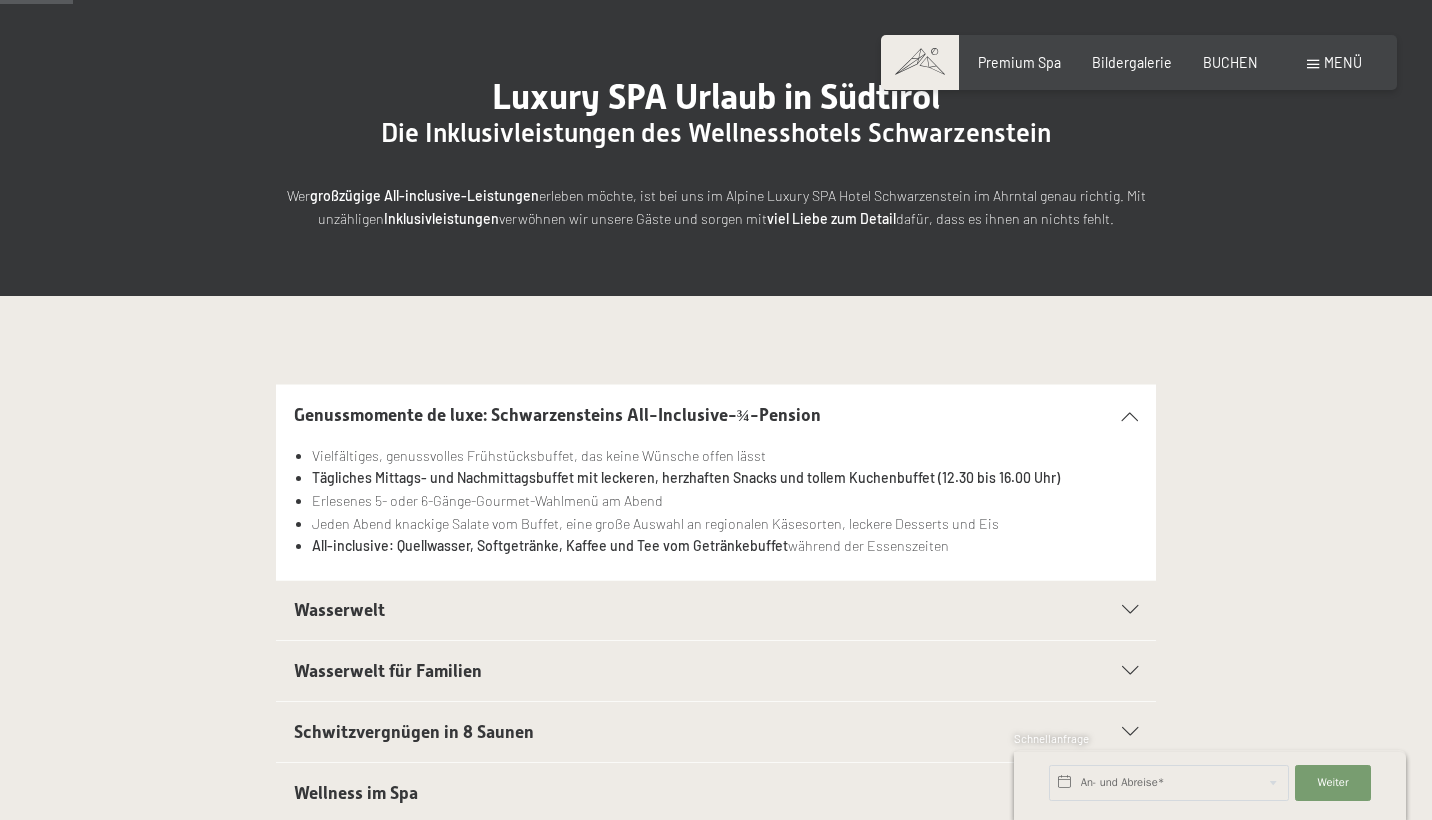 click on "Menü" at bounding box center [1343, 62] 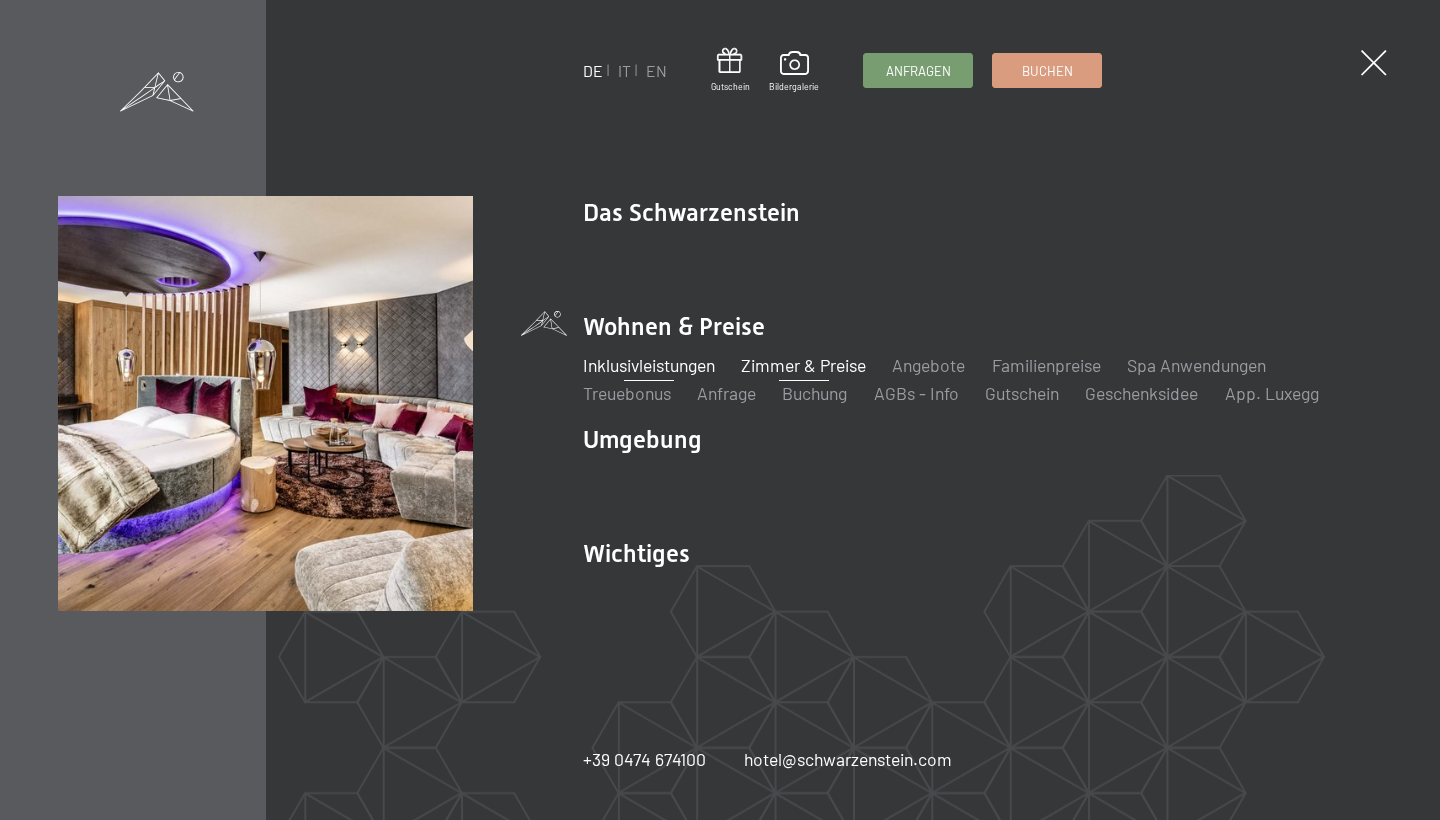 click on "Zimmer & Preise" at bounding box center (803, 365) 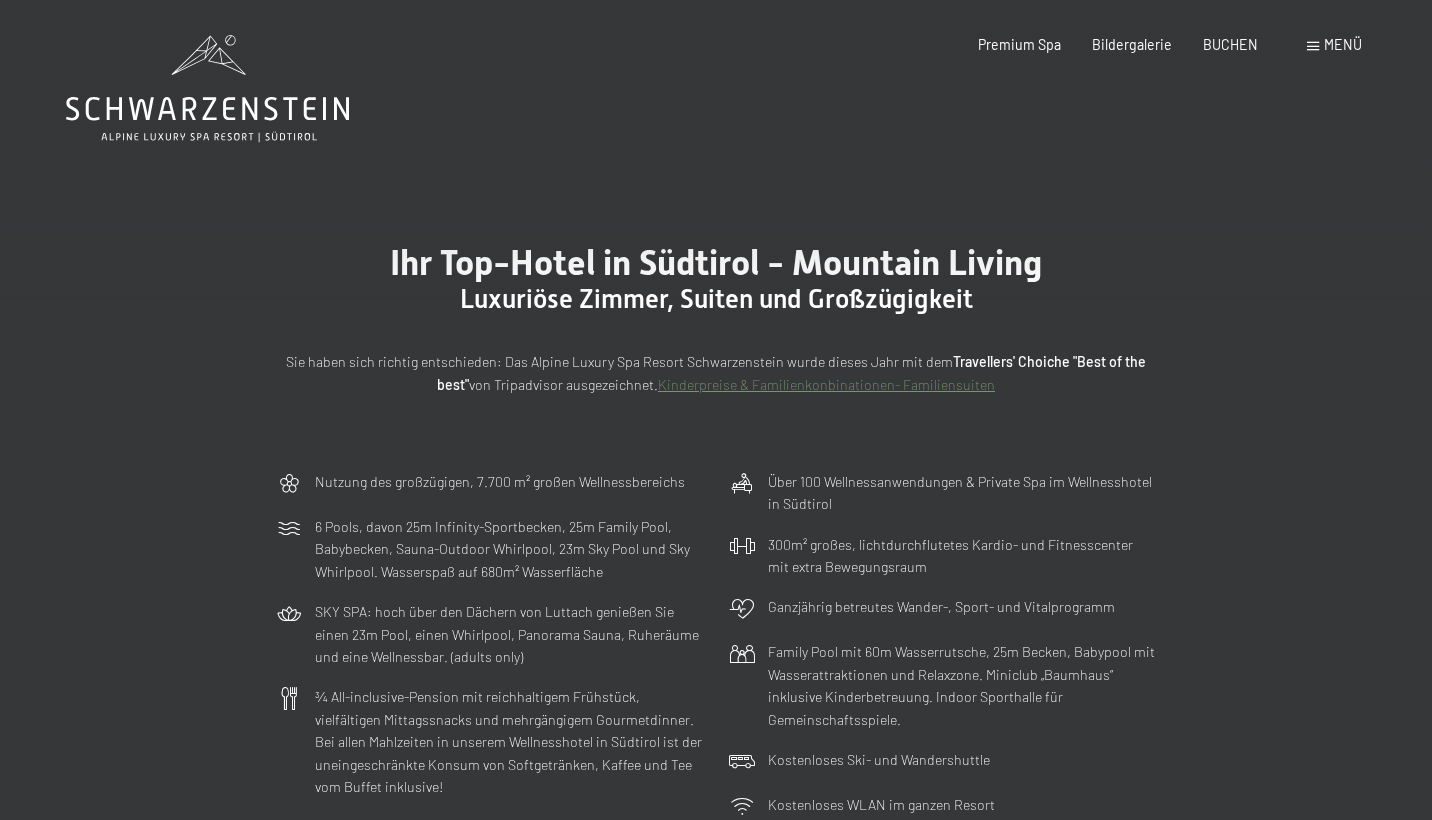 scroll, scrollTop: 0, scrollLeft: 0, axis: both 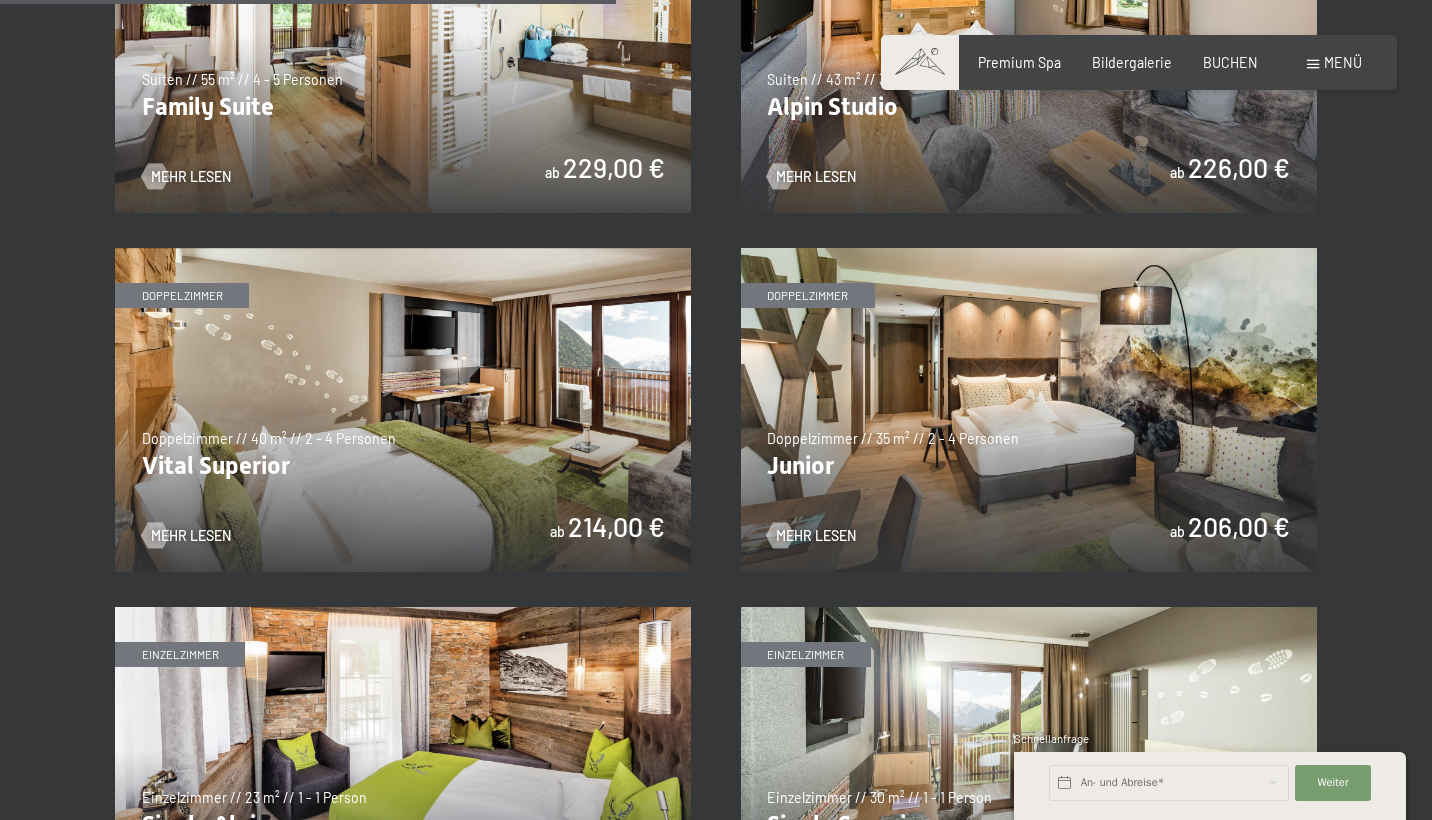 click at bounding box center (1029, 410) 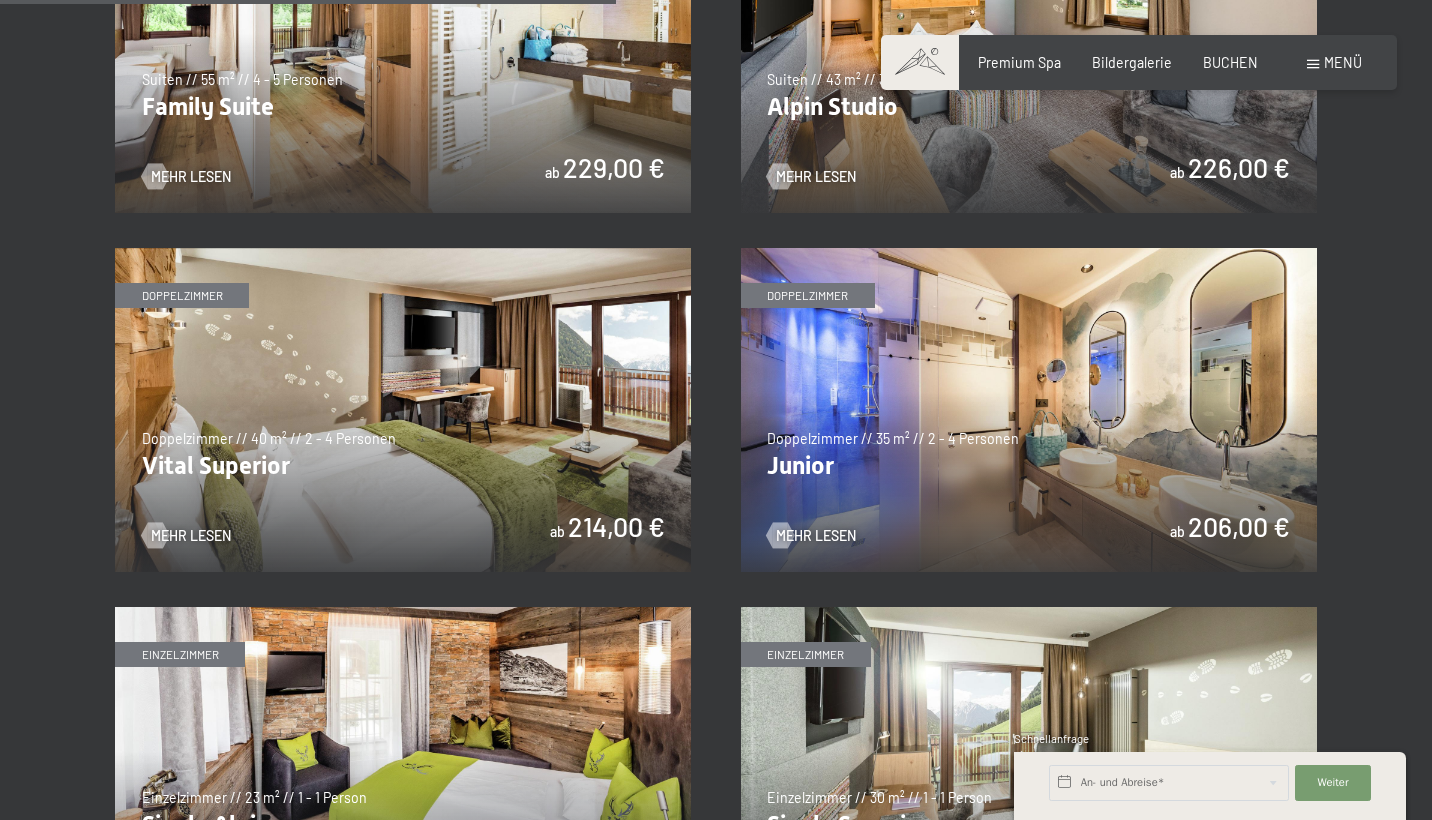 click at bounding box center [1029, 410] 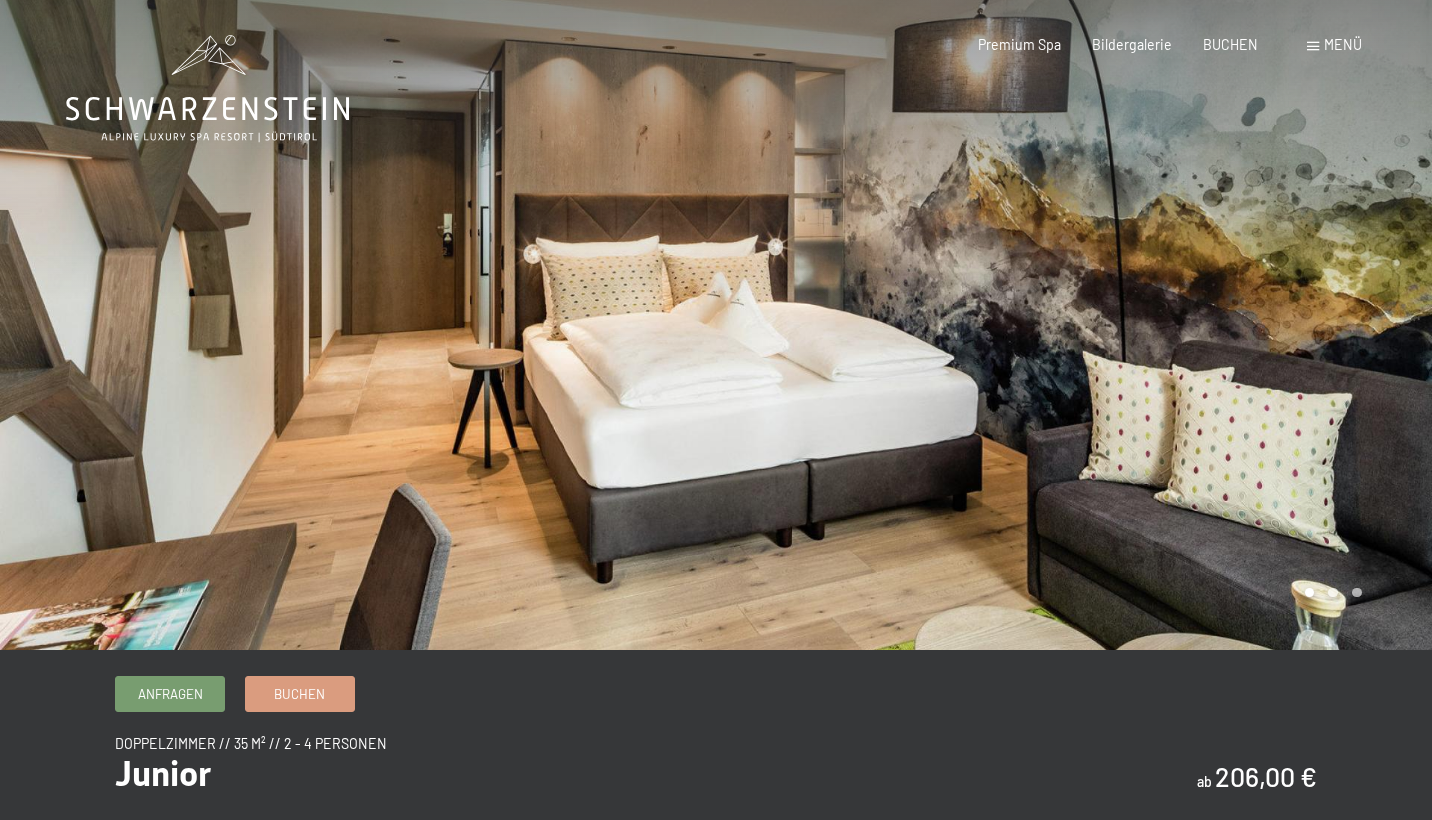 scroll, scrollTop: 0, scrollLeft: 0, axis: both 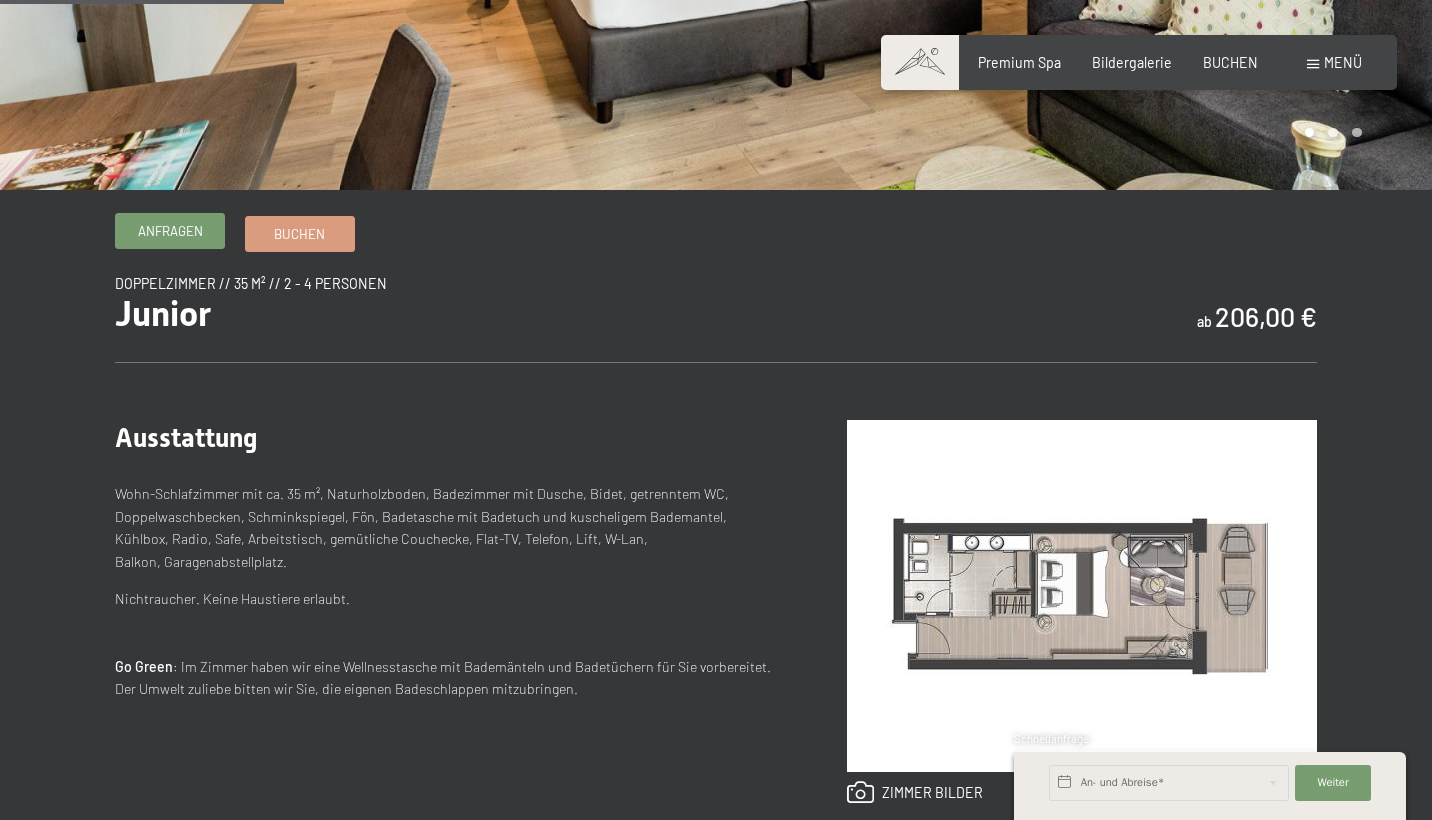 click on "Anfragen" at bounding box center (170, 231) 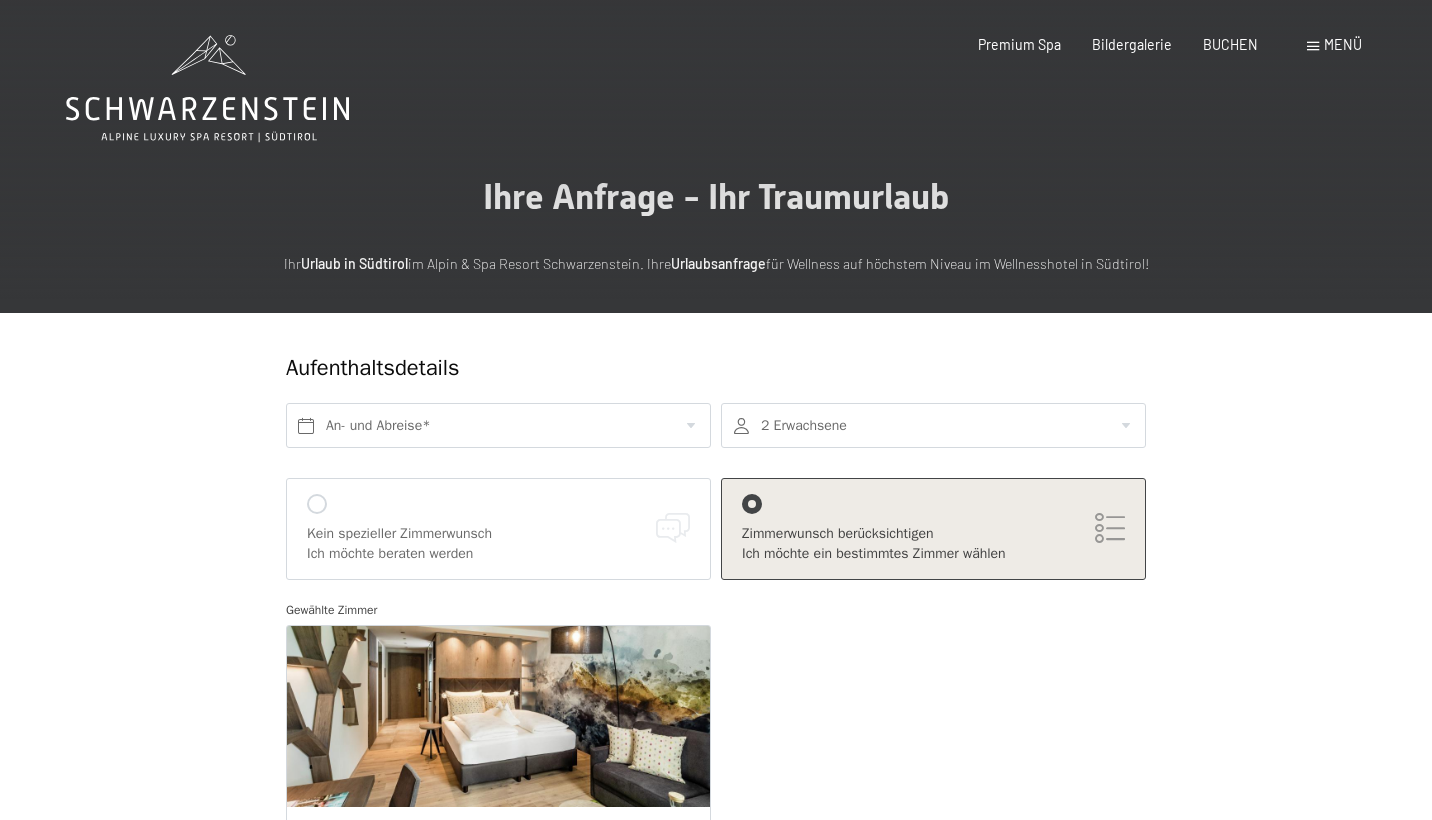 scroll, scrollTop: 0, scrollLeft: 0, axis: both 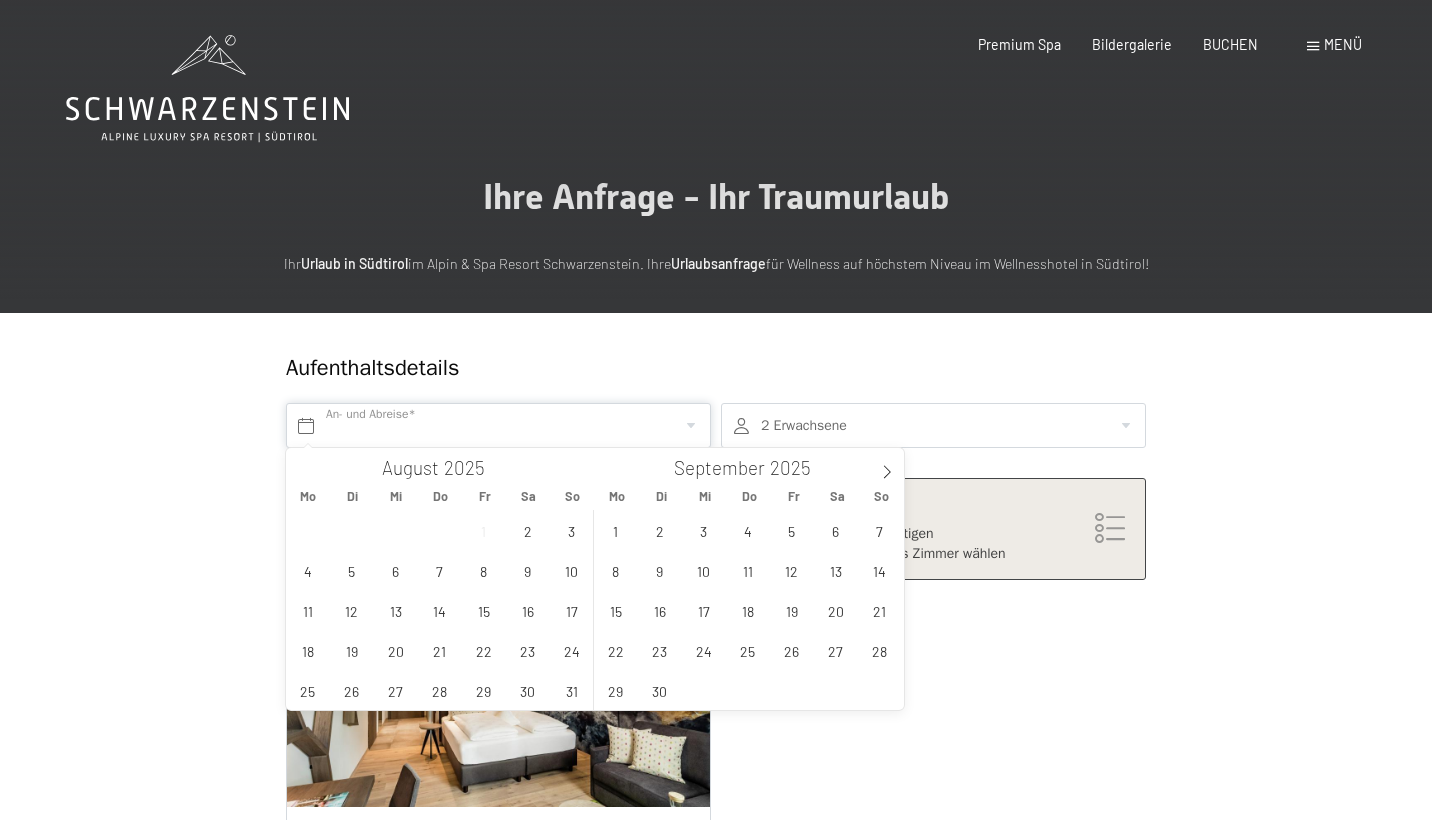 click at bounding box center [498, 425] 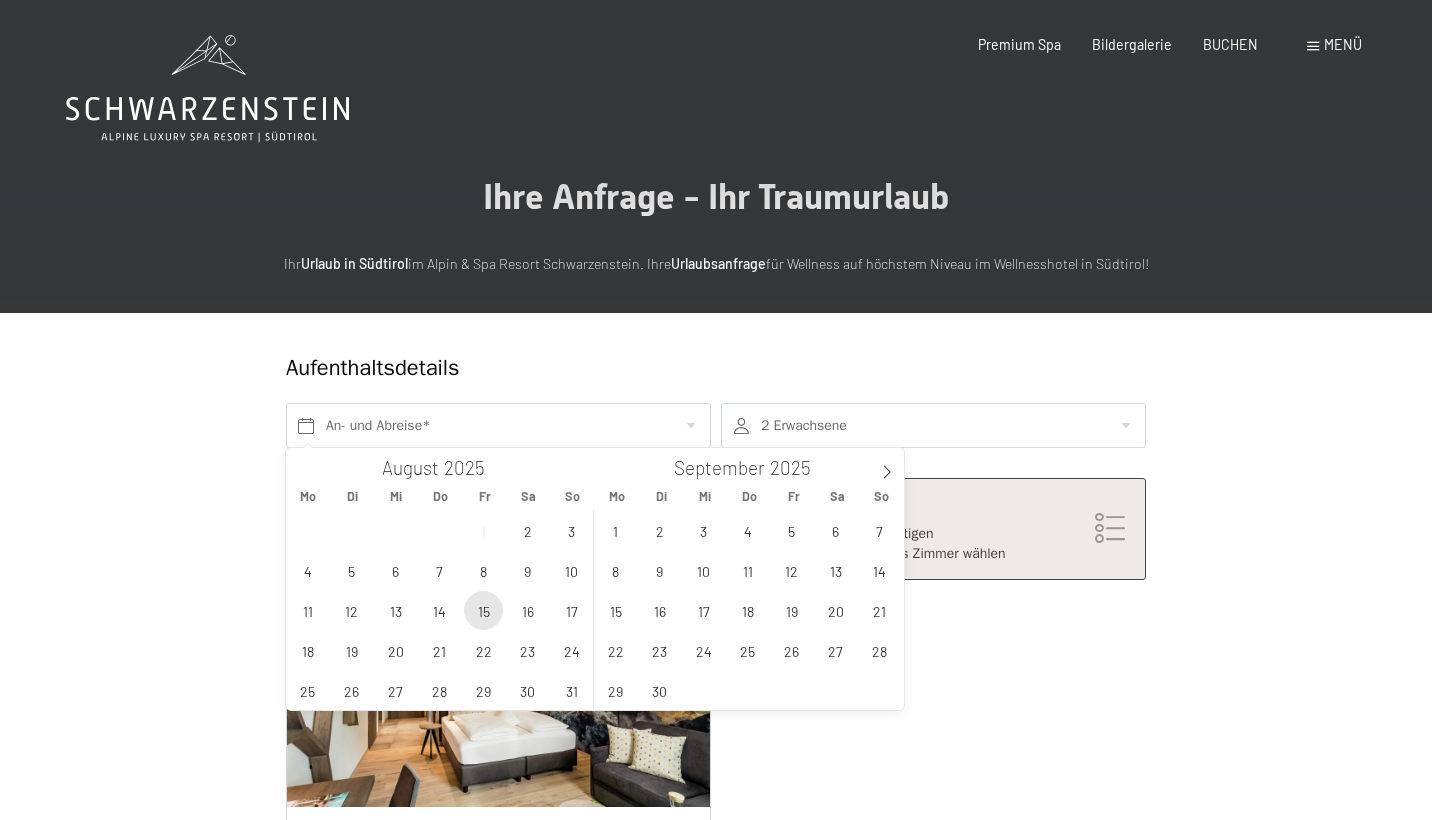 click on "15" at bounding box center [483, 610] 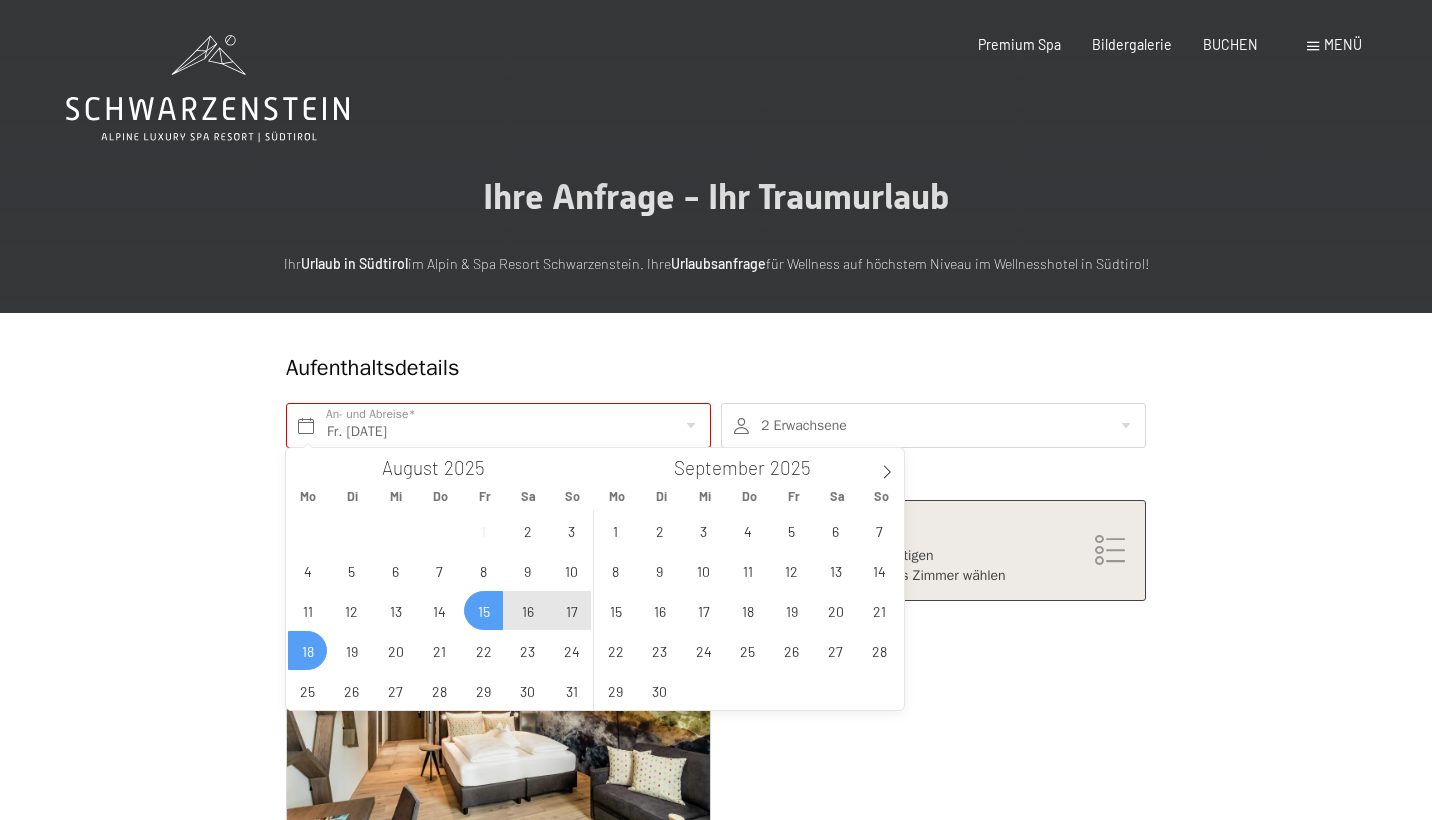 click on "18" at bounding box center [307, 650] 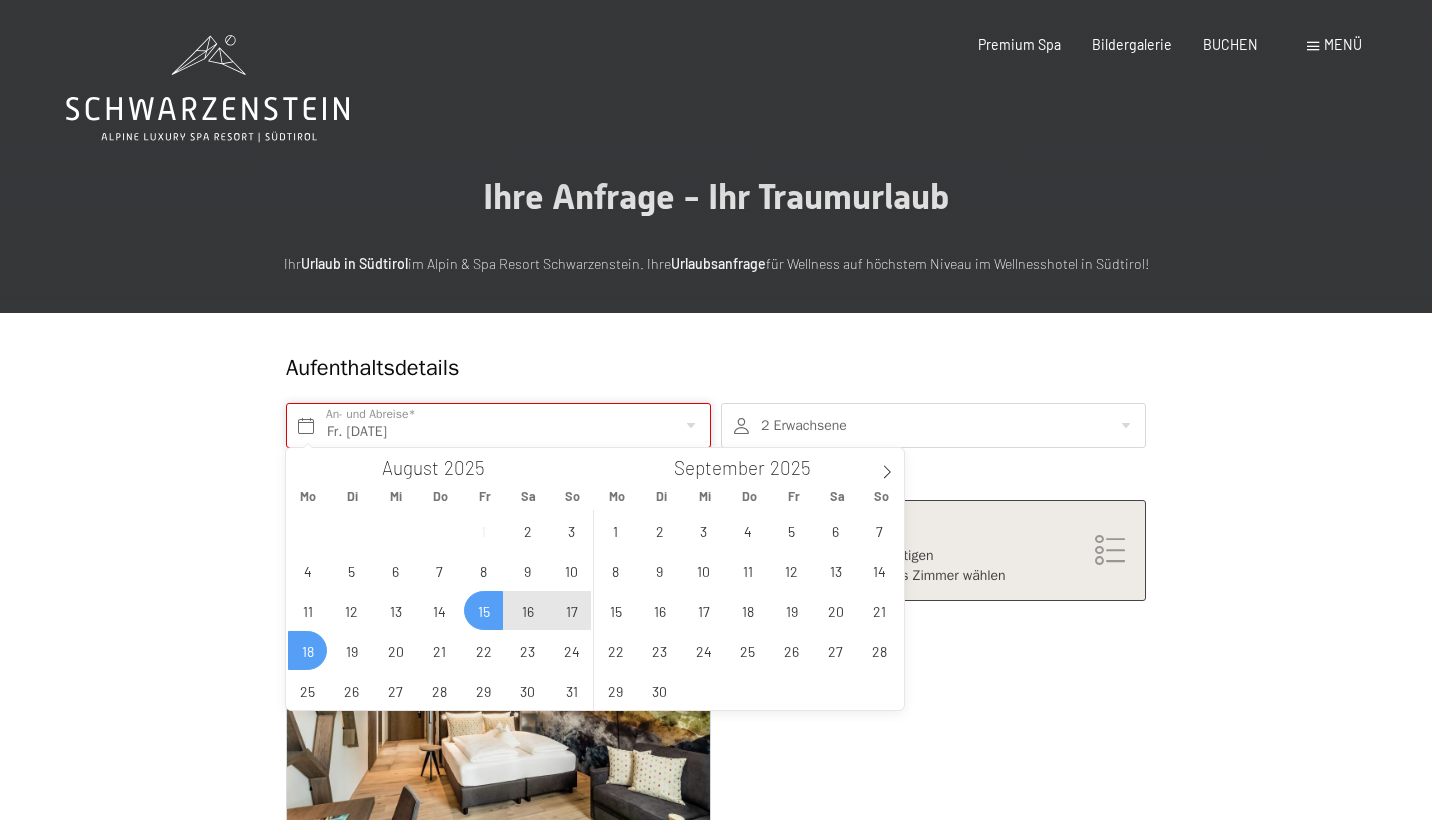 type on "Fr. 15.08.2025 - Mo. 18.08.2025" 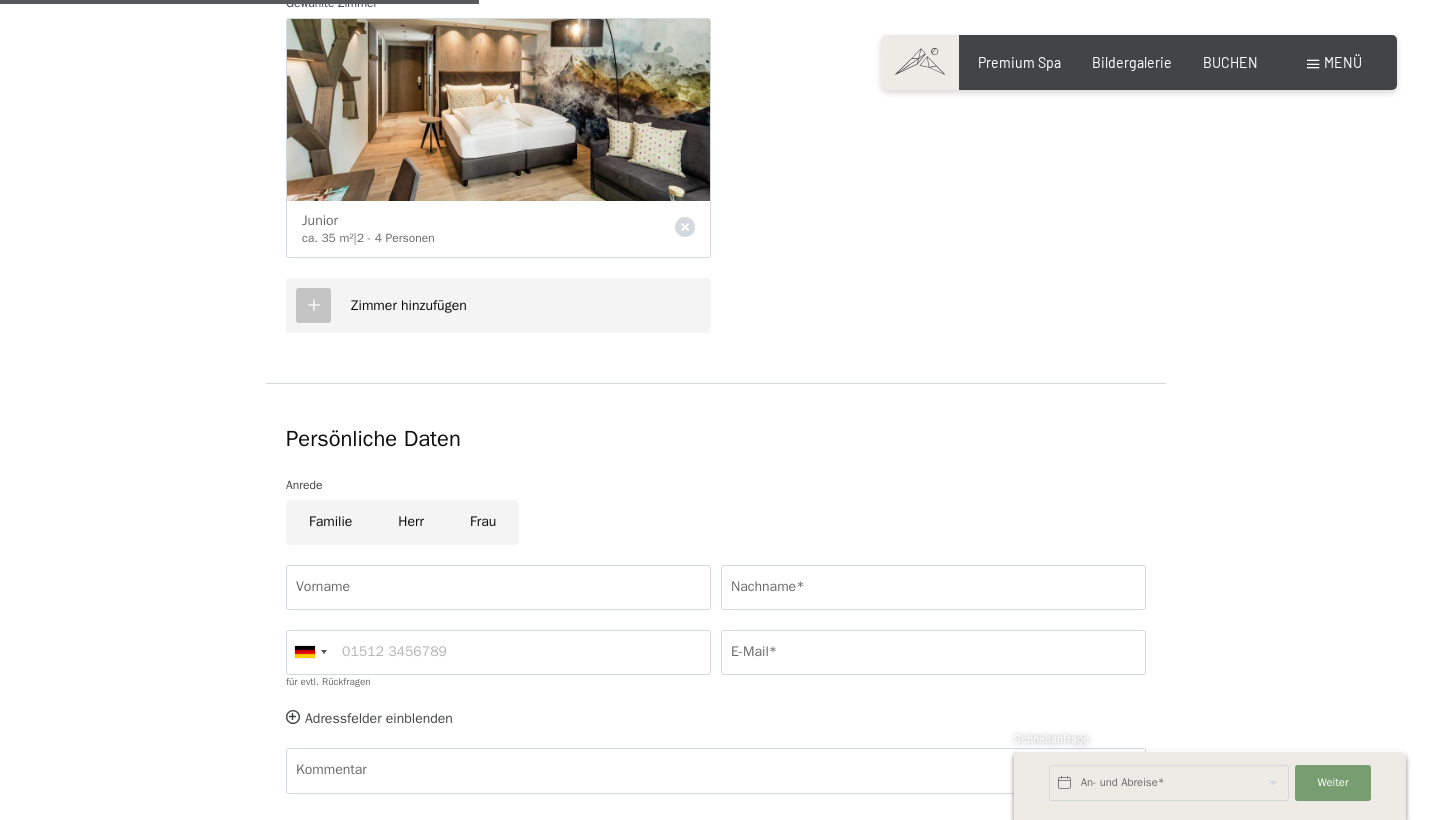 scroll, scrollTop: 728, scrollLeft: 0, axis: vertical 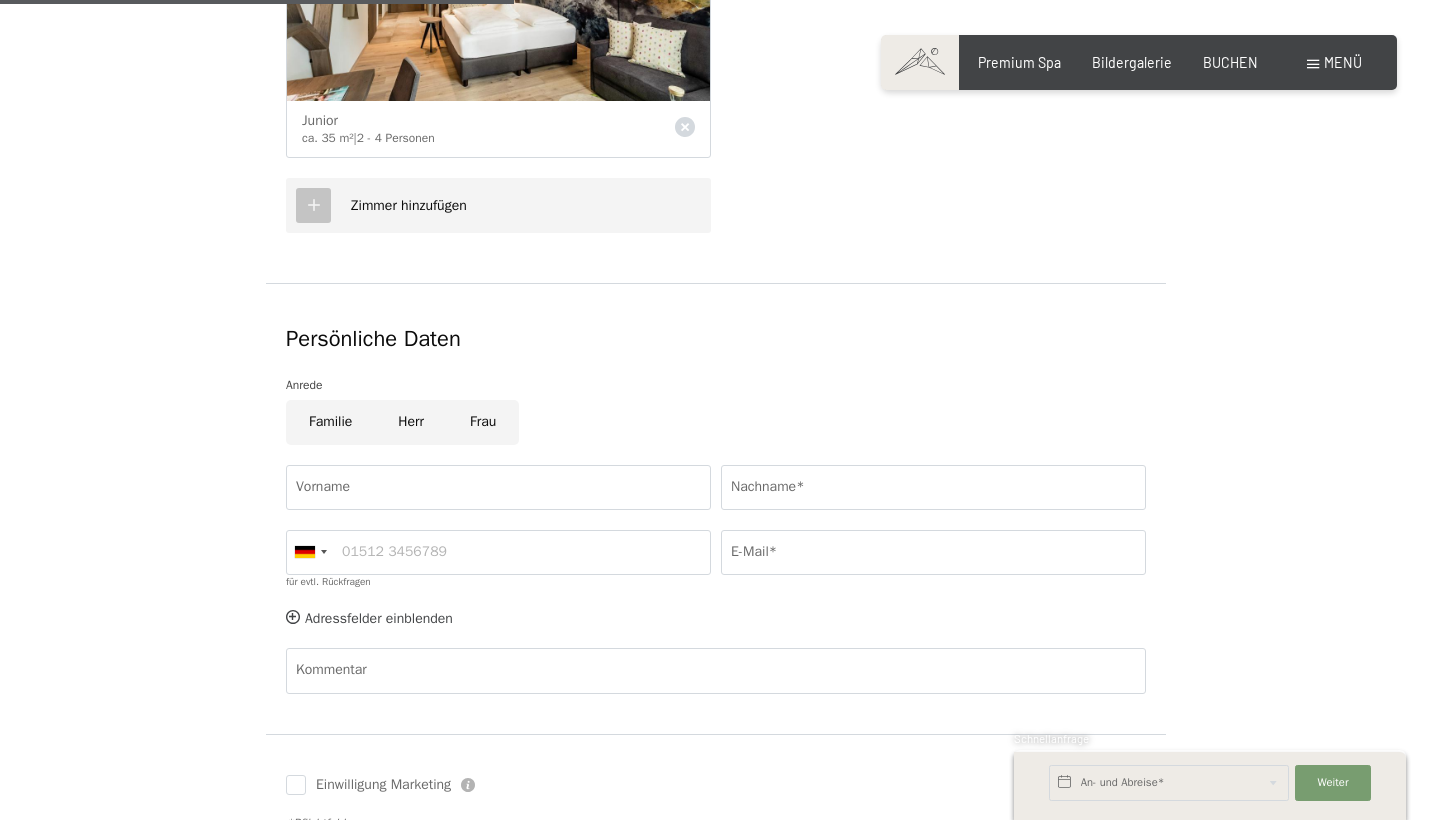 click on "Frau" at bounding box center [483, 422] 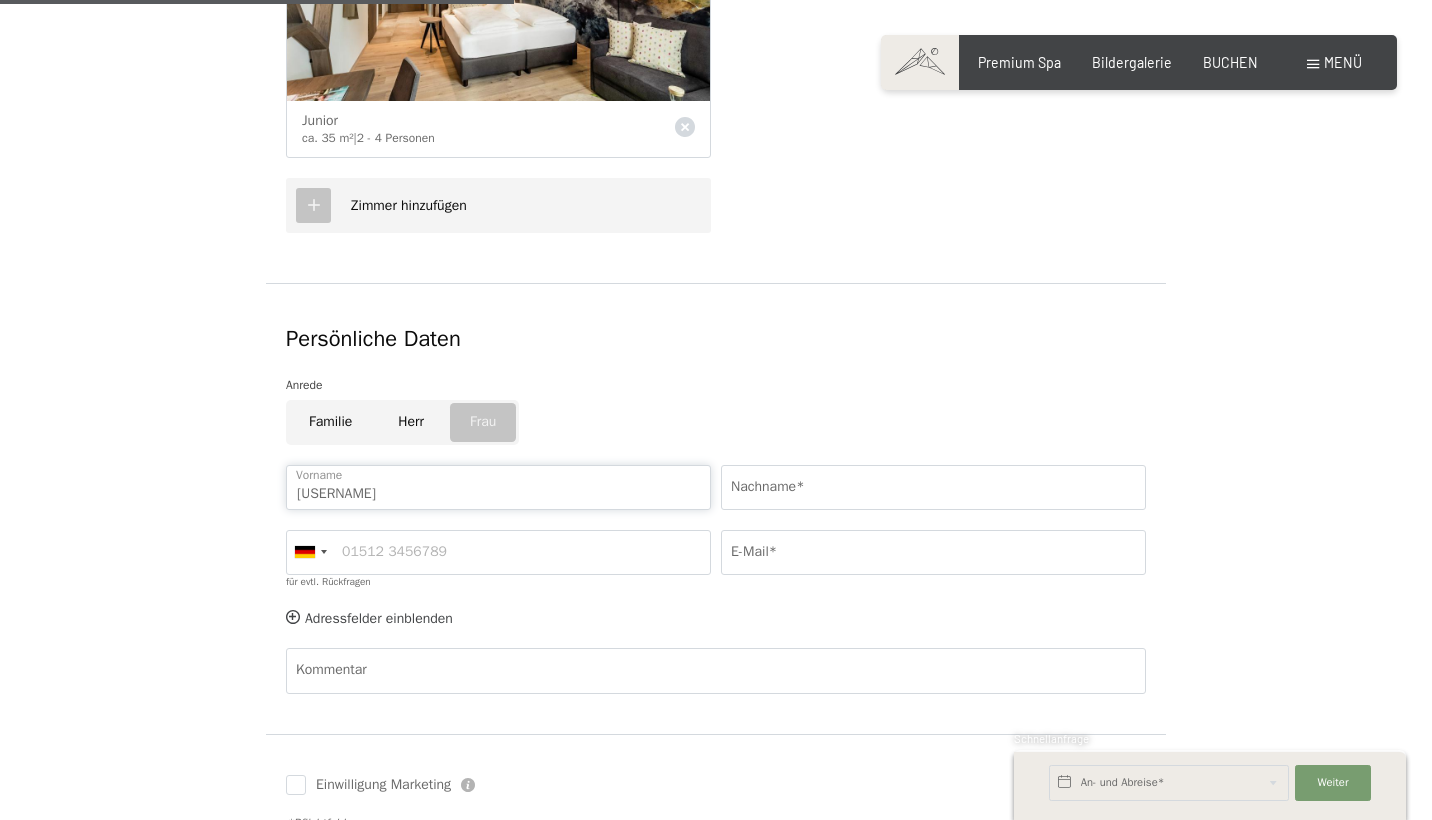 type on "nadja" 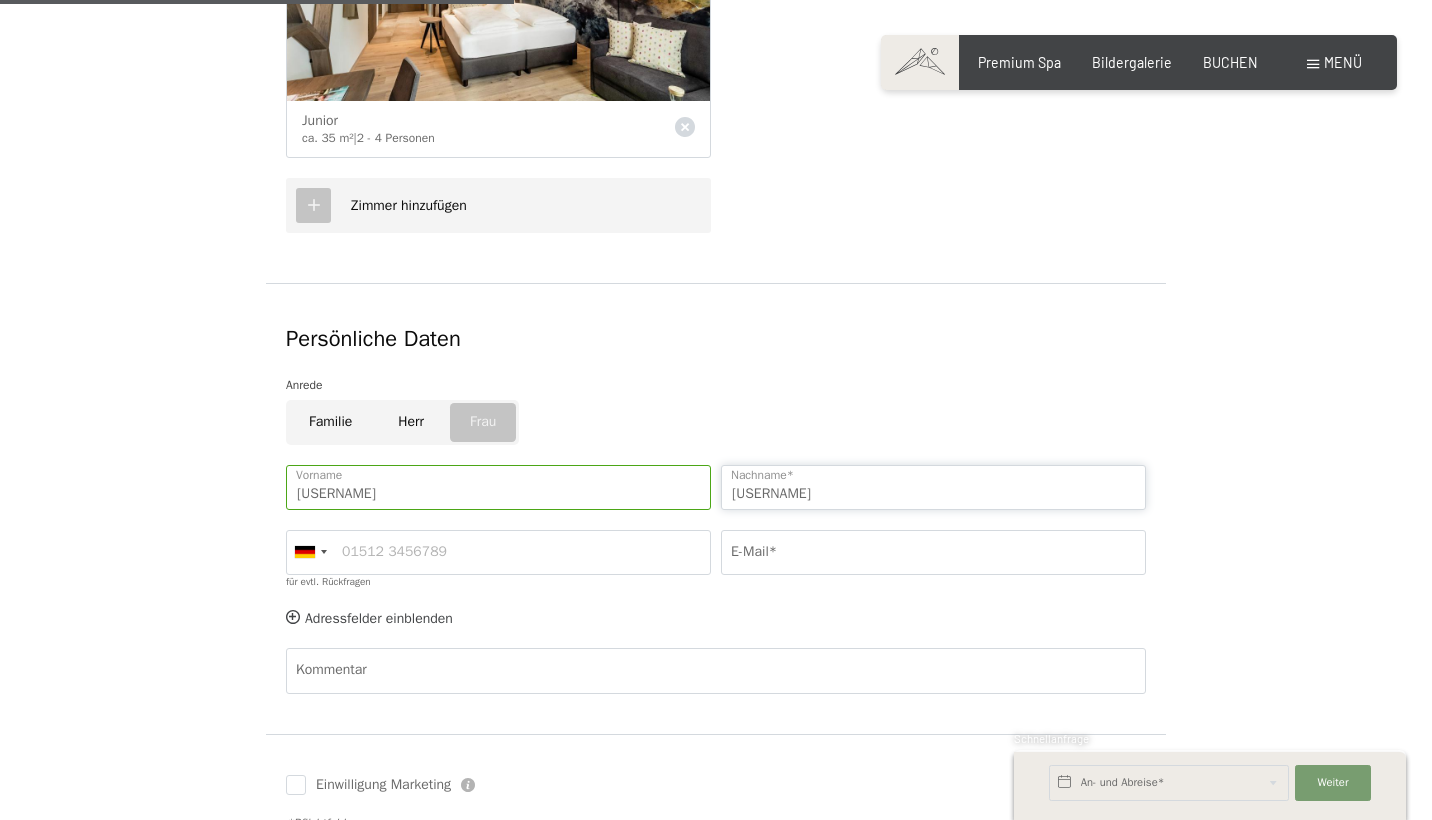 type on "ramella" 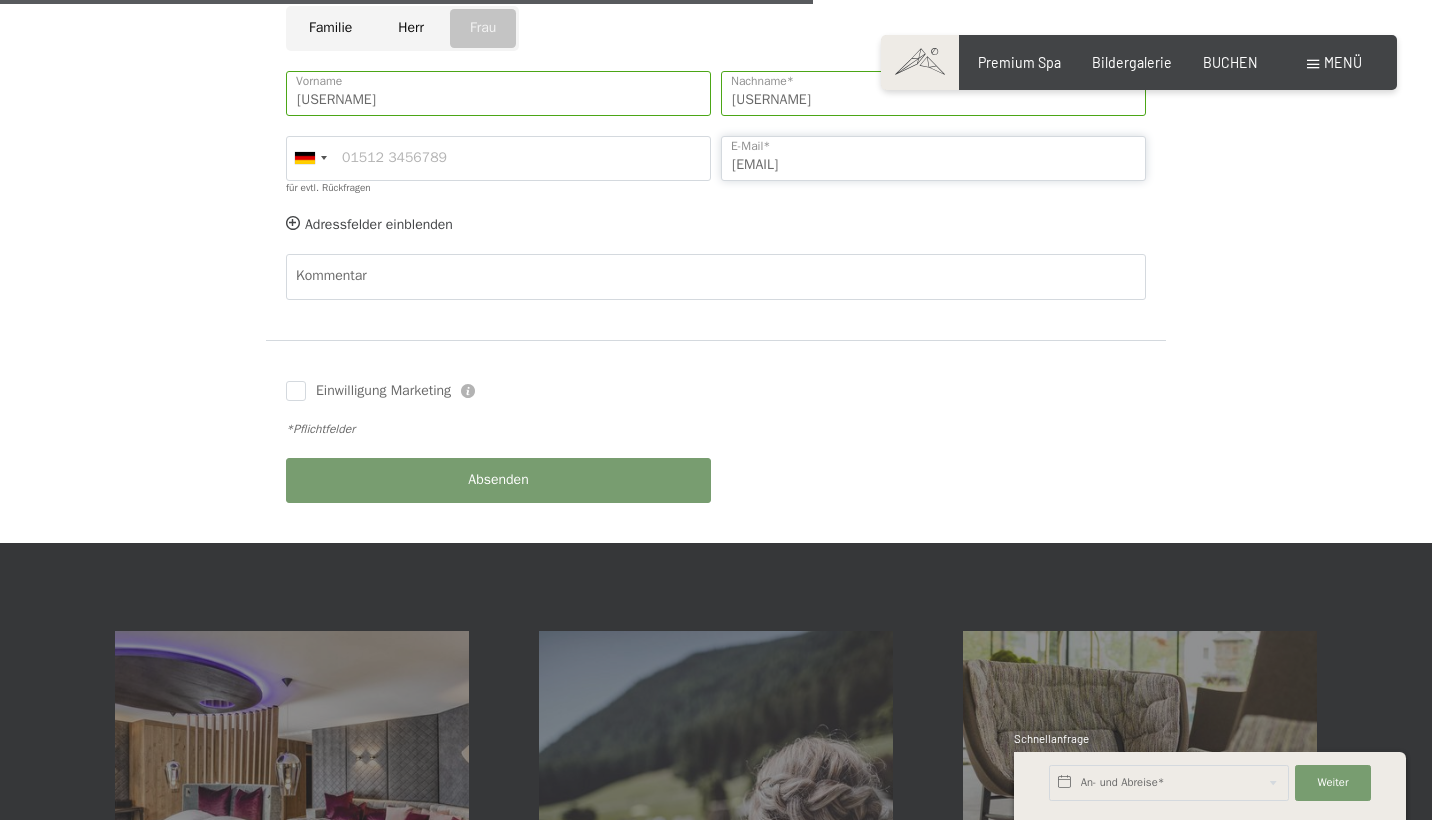 scroll, scrollTop: 1186, scrollLeft: 0, axis: vertical 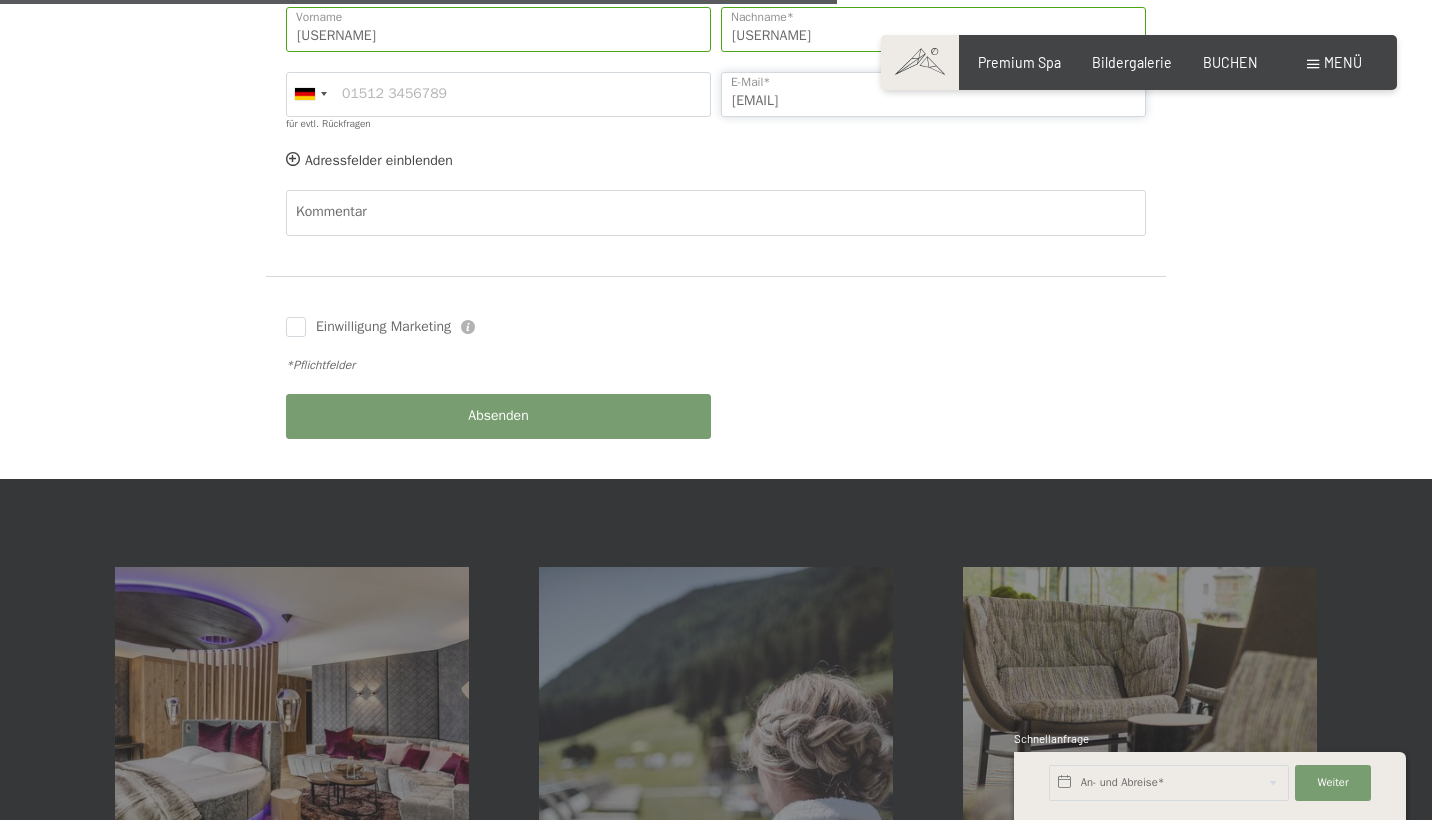 type on "nadja.ramella@gmail.com" 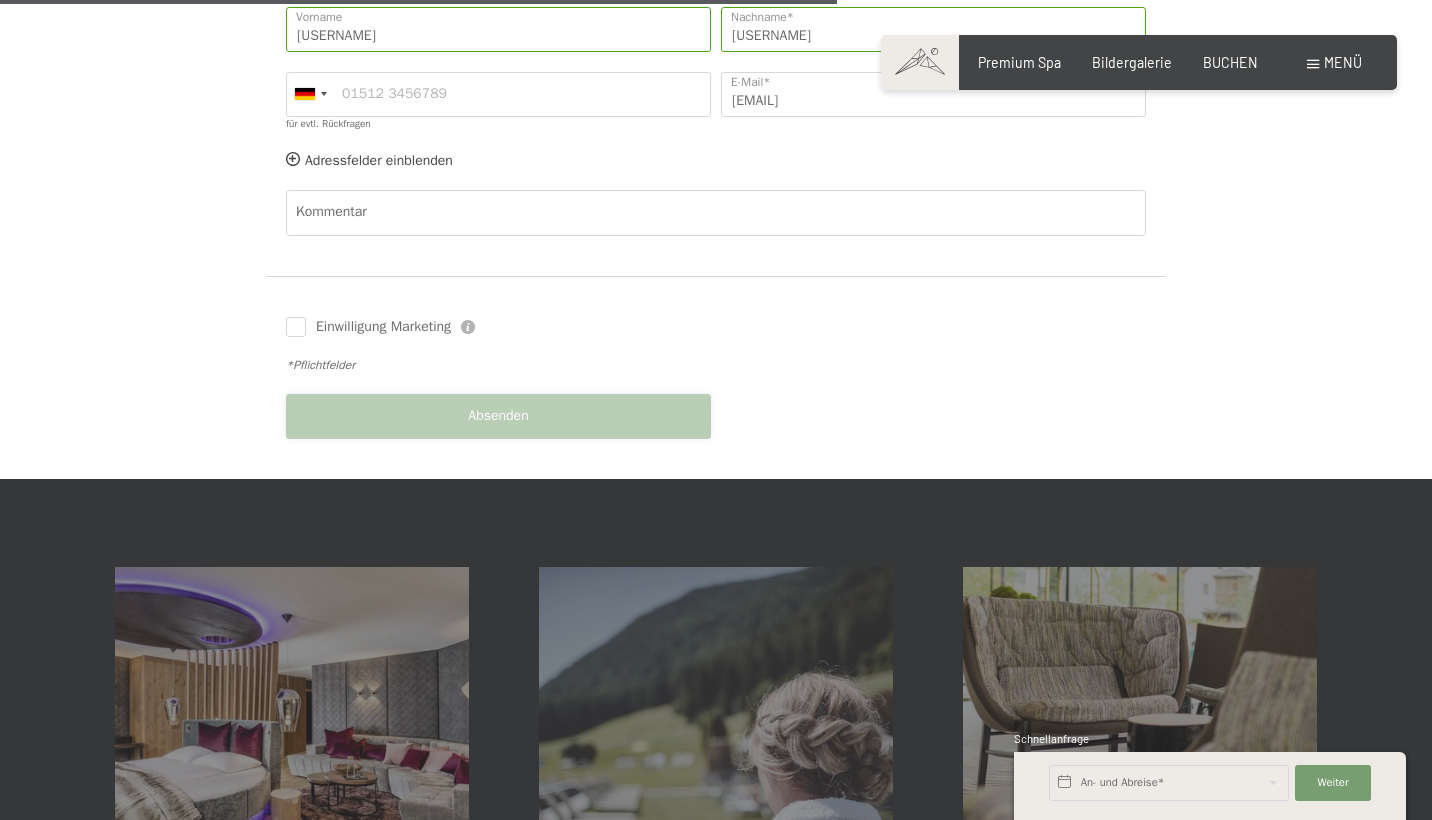 click on "Absenden" at bounding box center (498, 416) 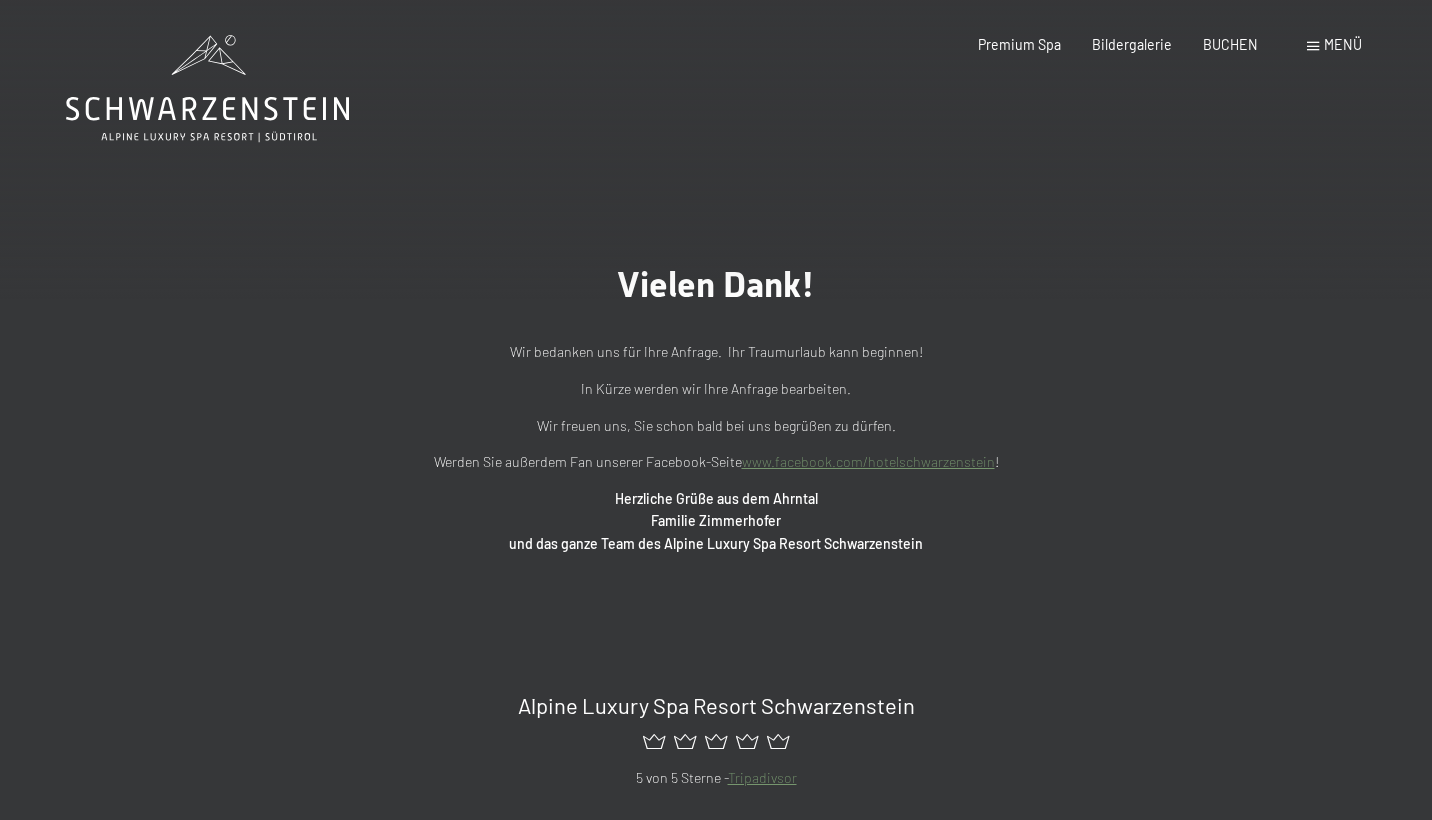 scroll, scrollTop: 0, scrollLeft: 0, axis: both 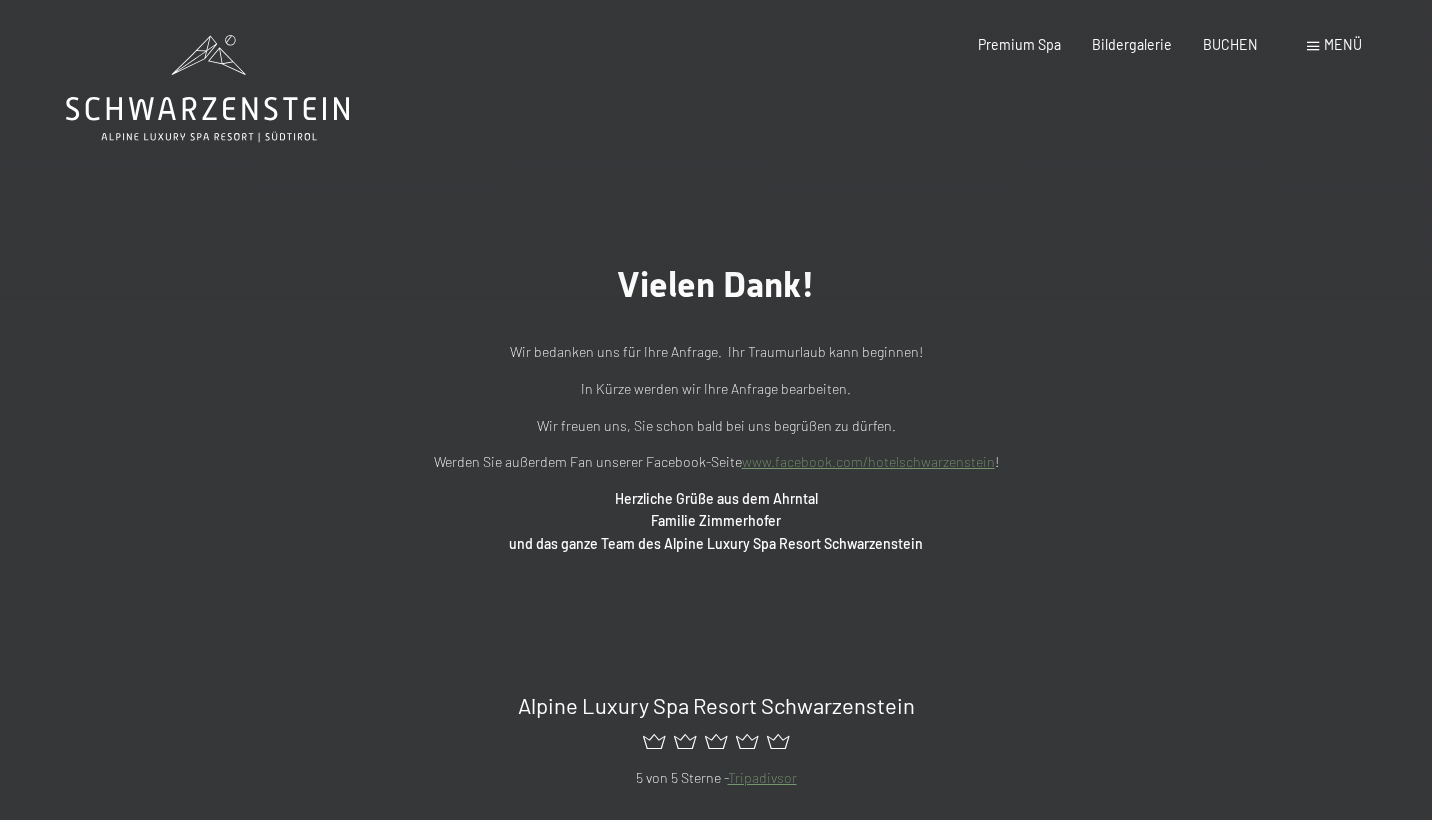 click on "Menü" at bounding box center (1343, 44) 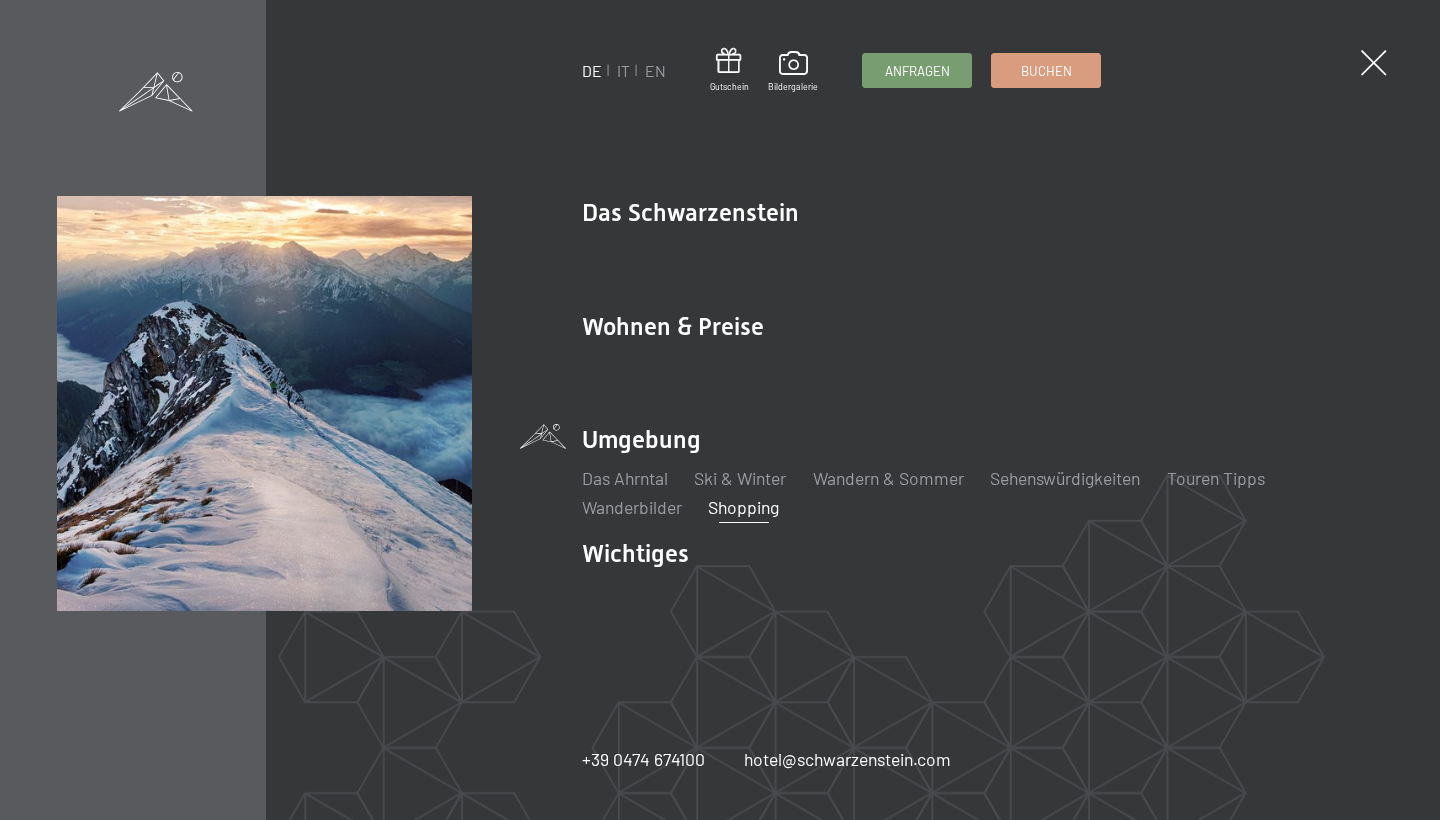 click on "Shopping" at bounding box center (744, 507) 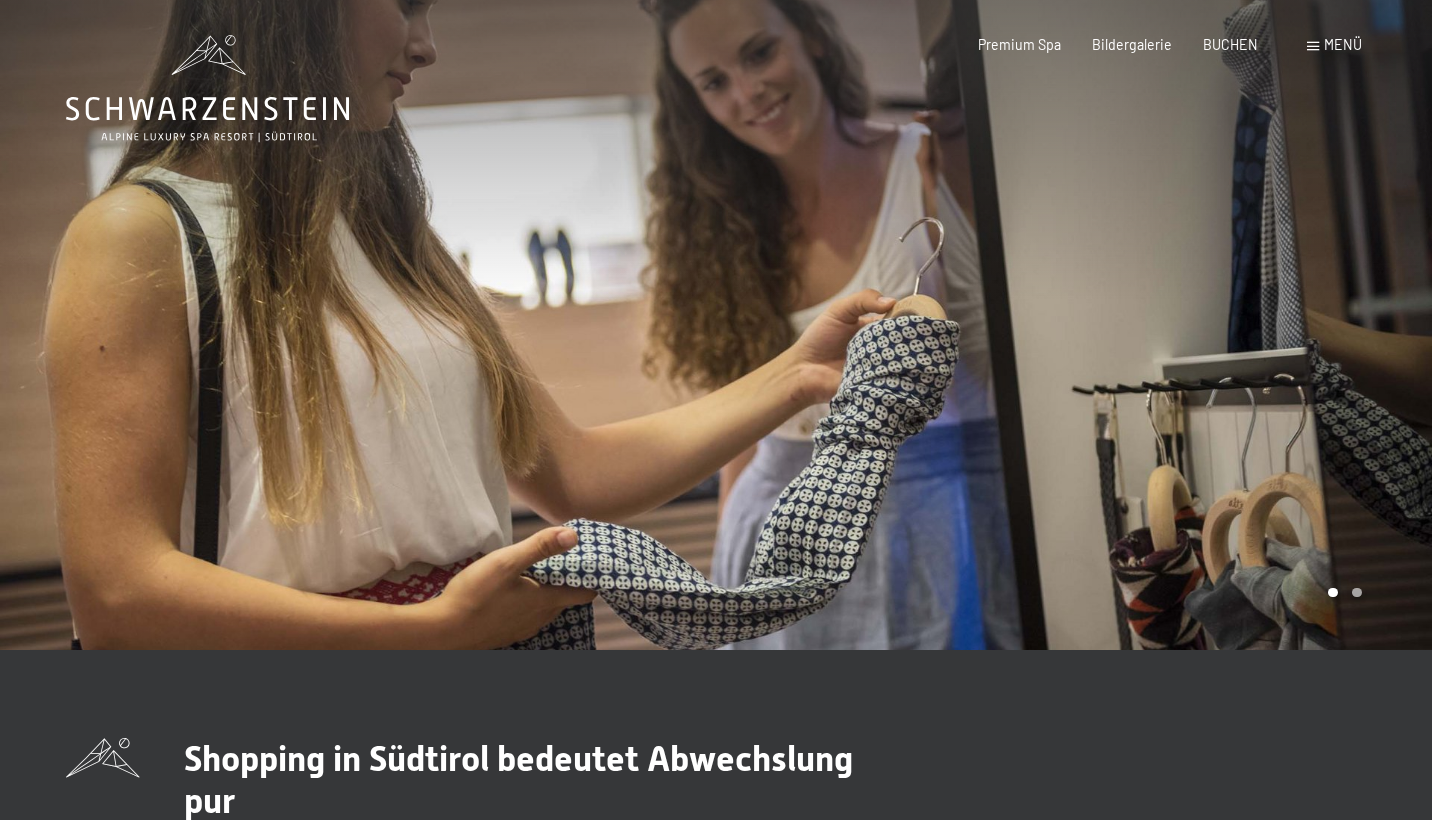 scroll, scrollTop: 0, scrollLeft: 0, axis: both 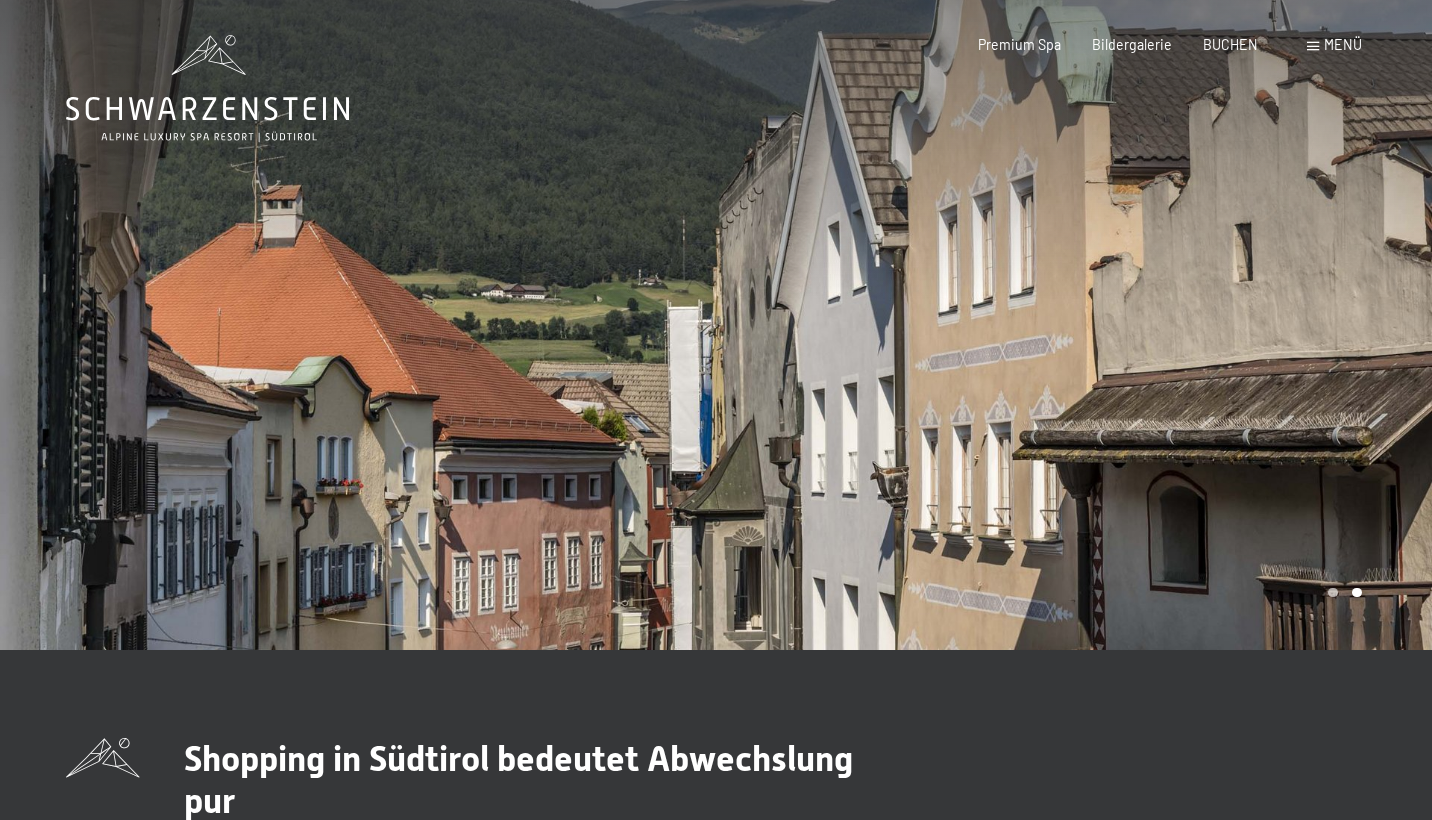 click on "Menü" at bounding box center [1343, 44] 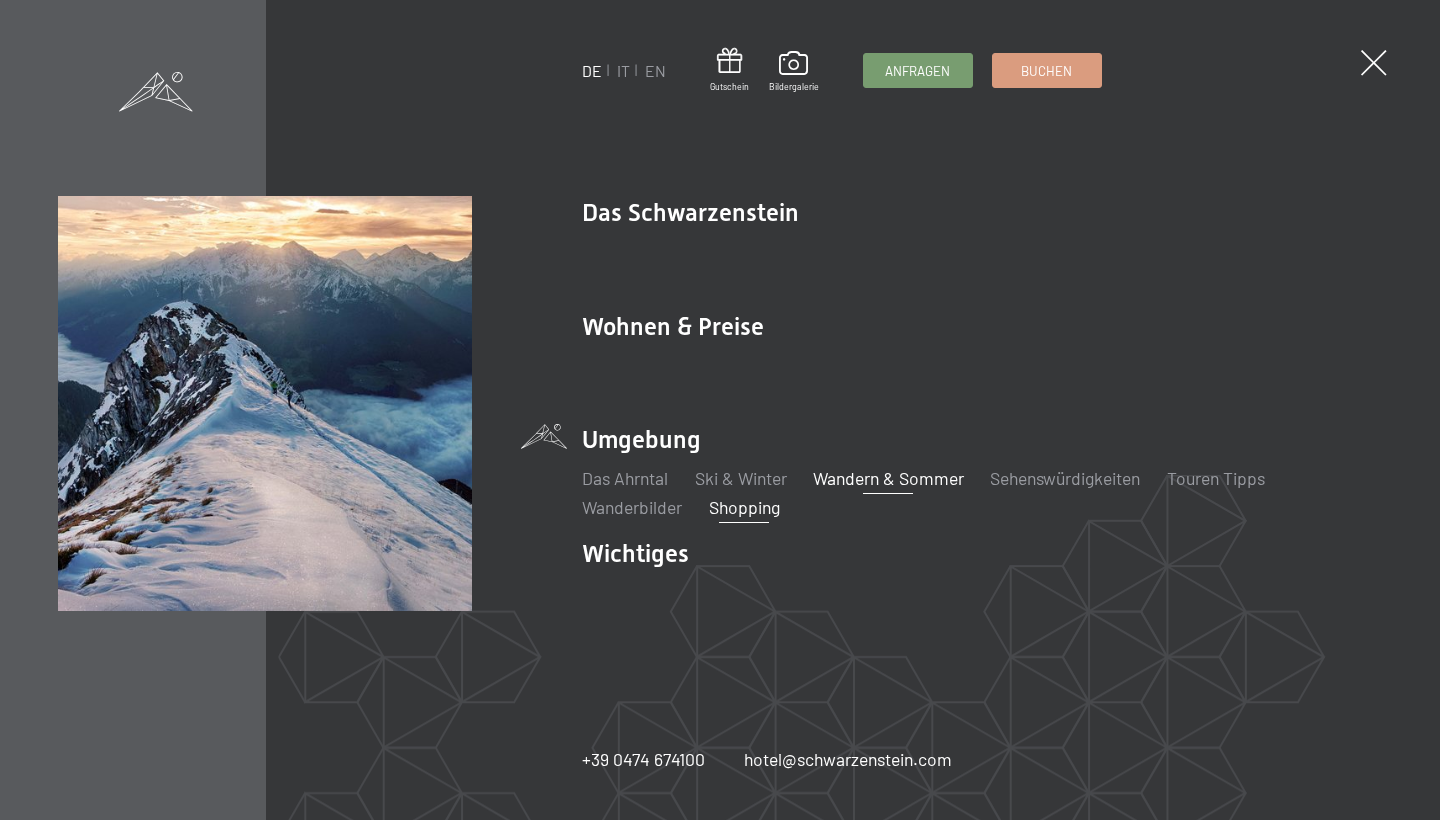 click on "Wandern & Sommer" at bounding box center [888, 478] 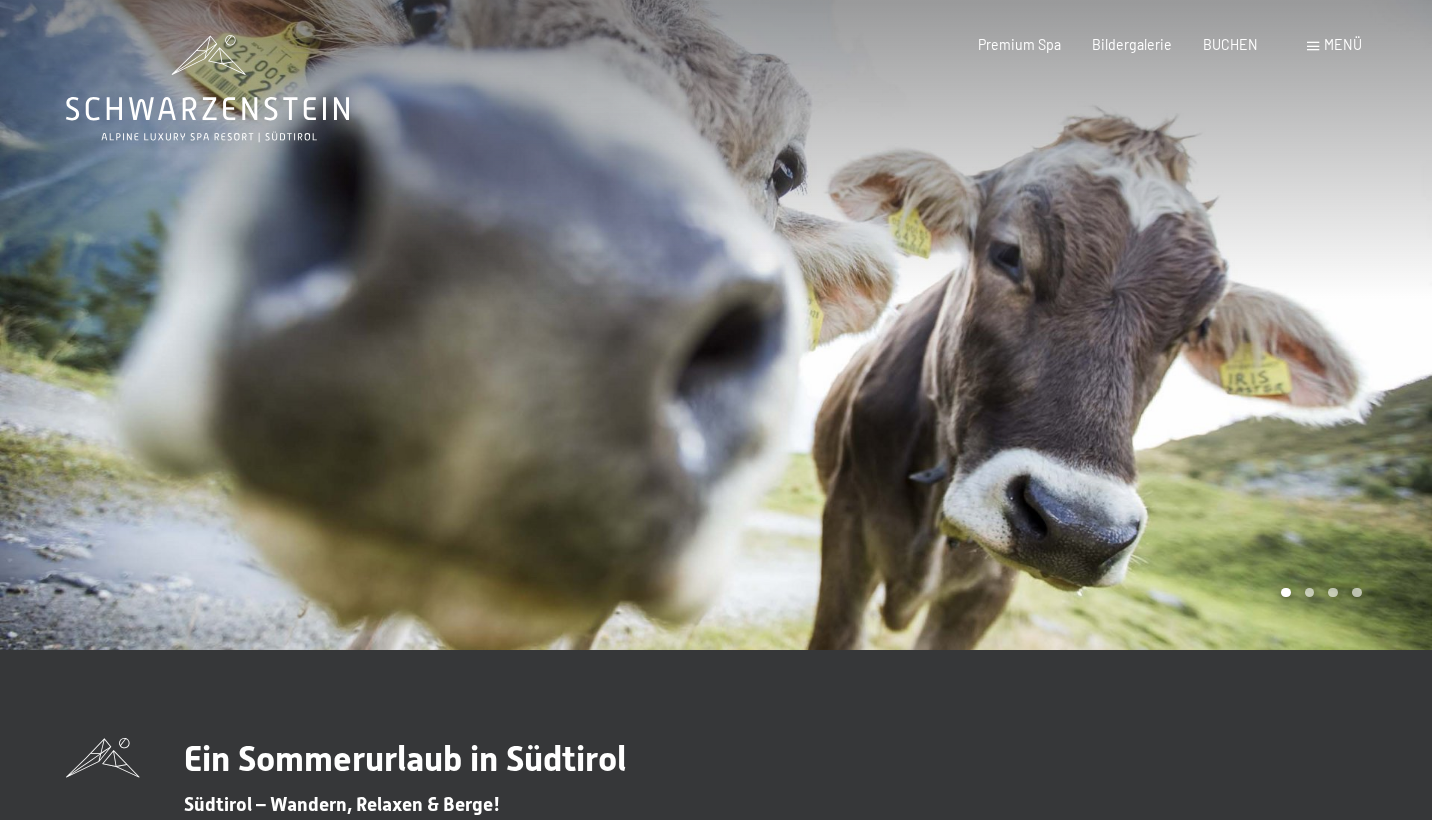 scroll, scrollTop: 0, scrollLeft: 0, axis: both 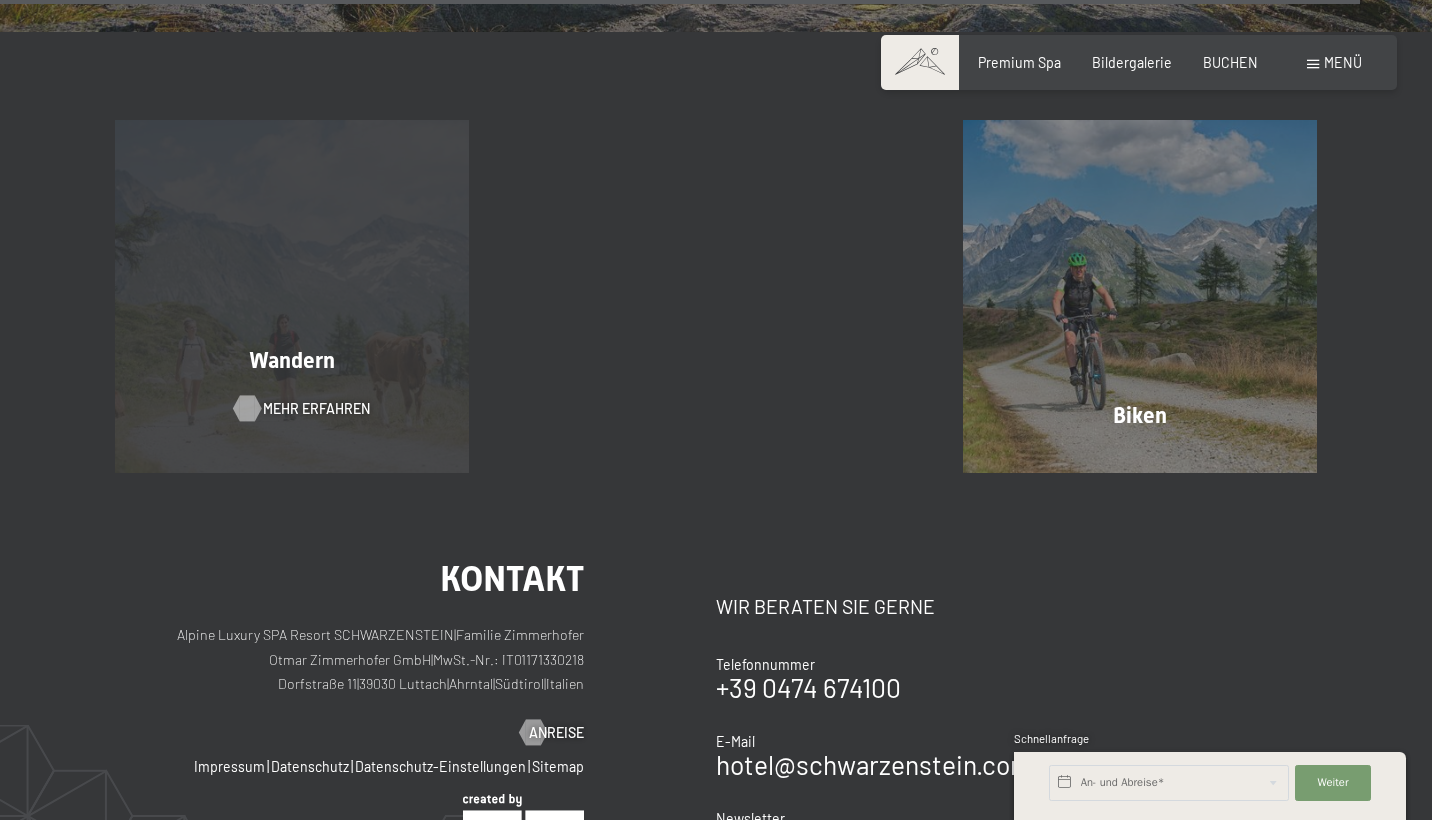 click on "Mehr erfahren" at bounding box center (316, 409) 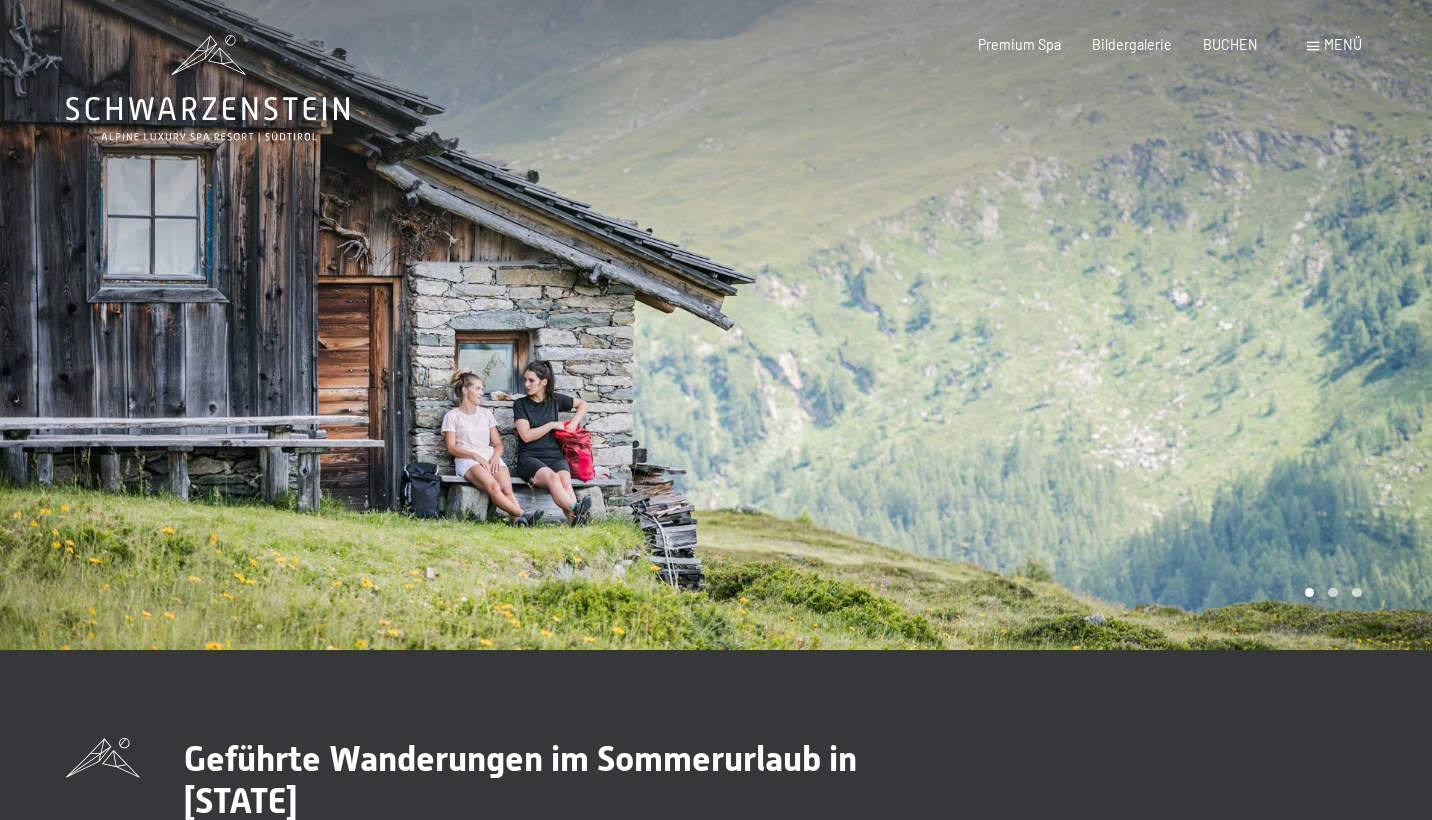 scroll, scrollTop: 0, scrollLeft: 0, axis: both 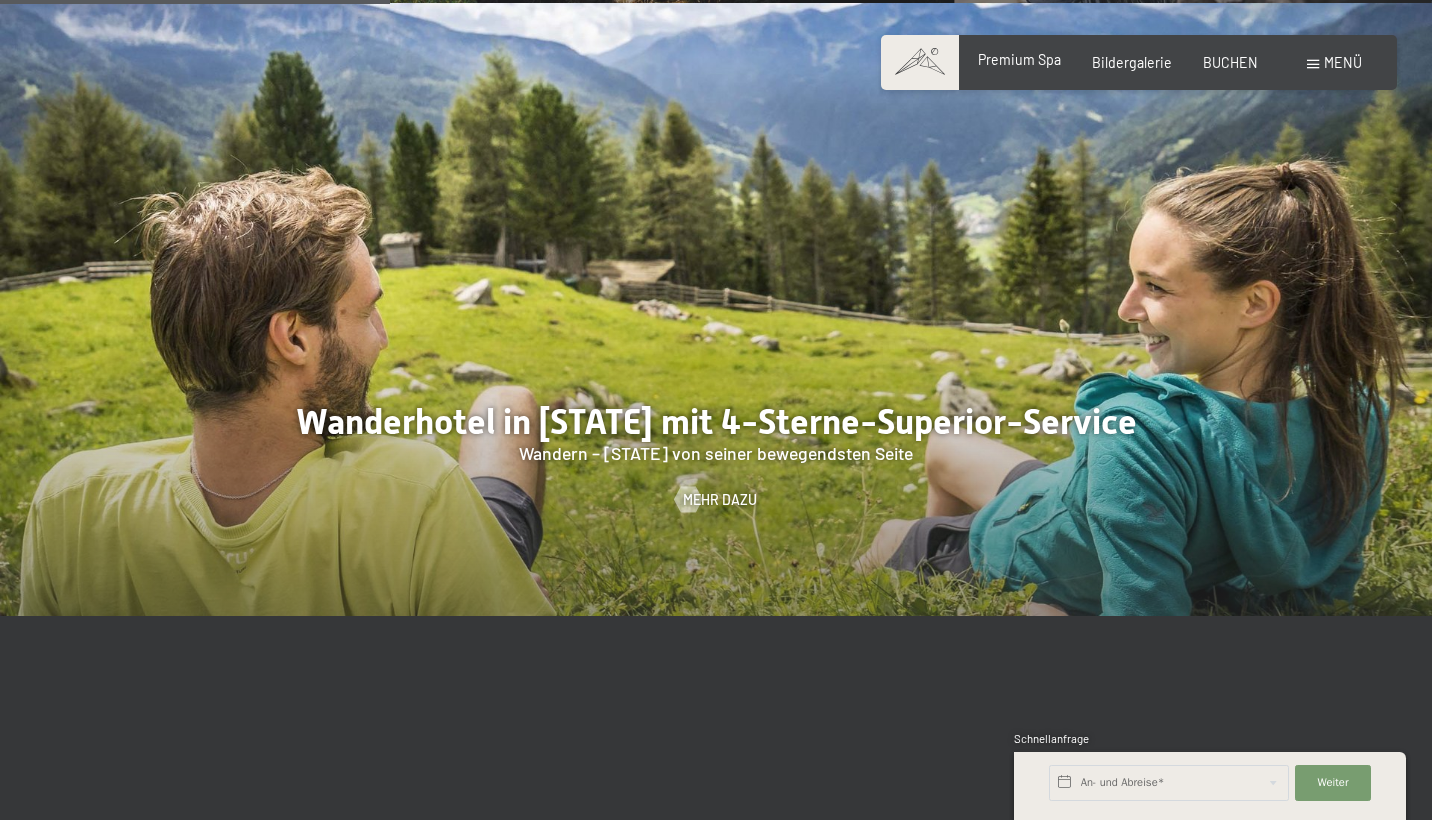 click on "Premium Spa" at bounding box center (1019, 59) 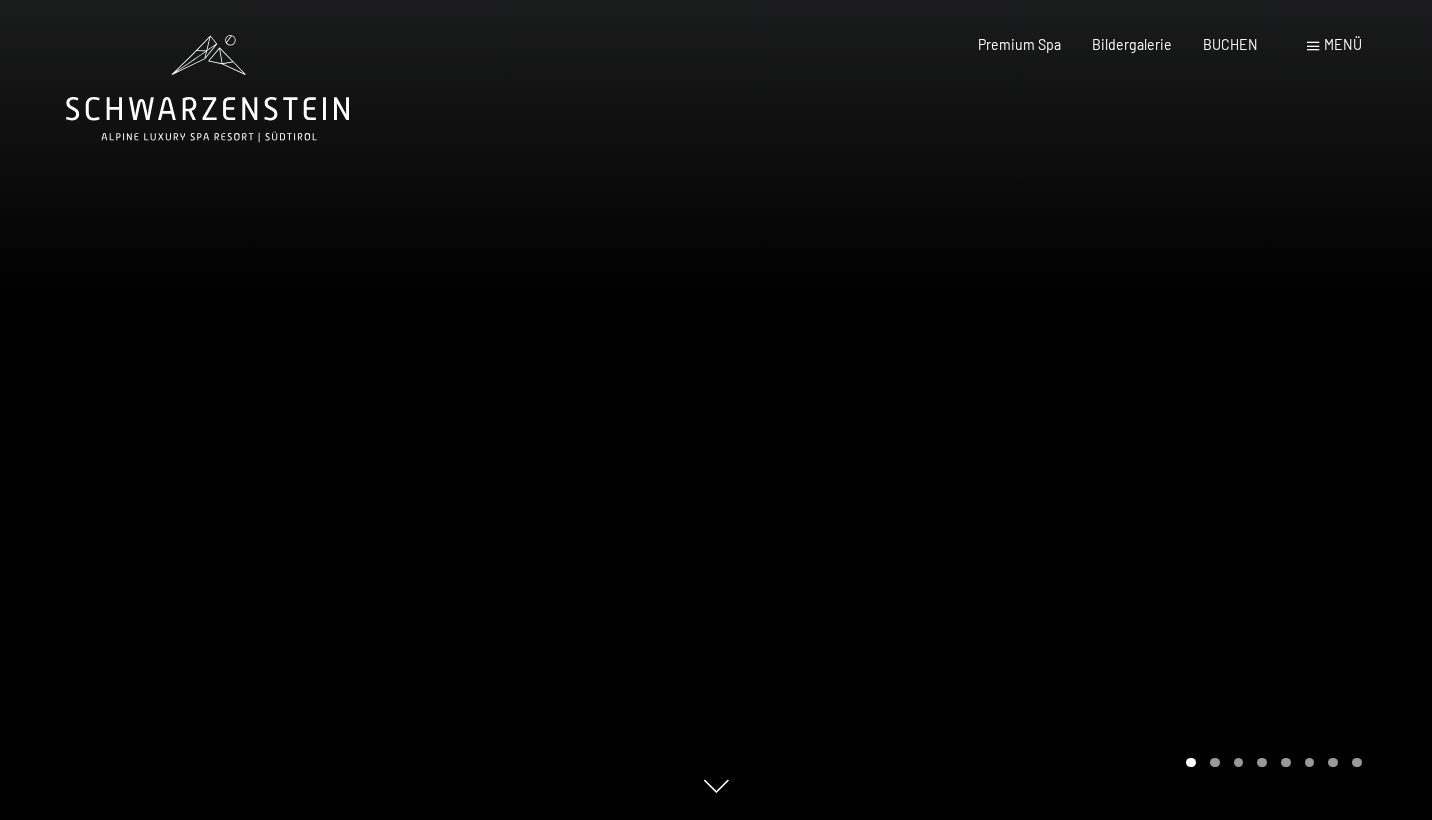 scroll, scrollTop: 0, scrollLeft: 0, axis: both 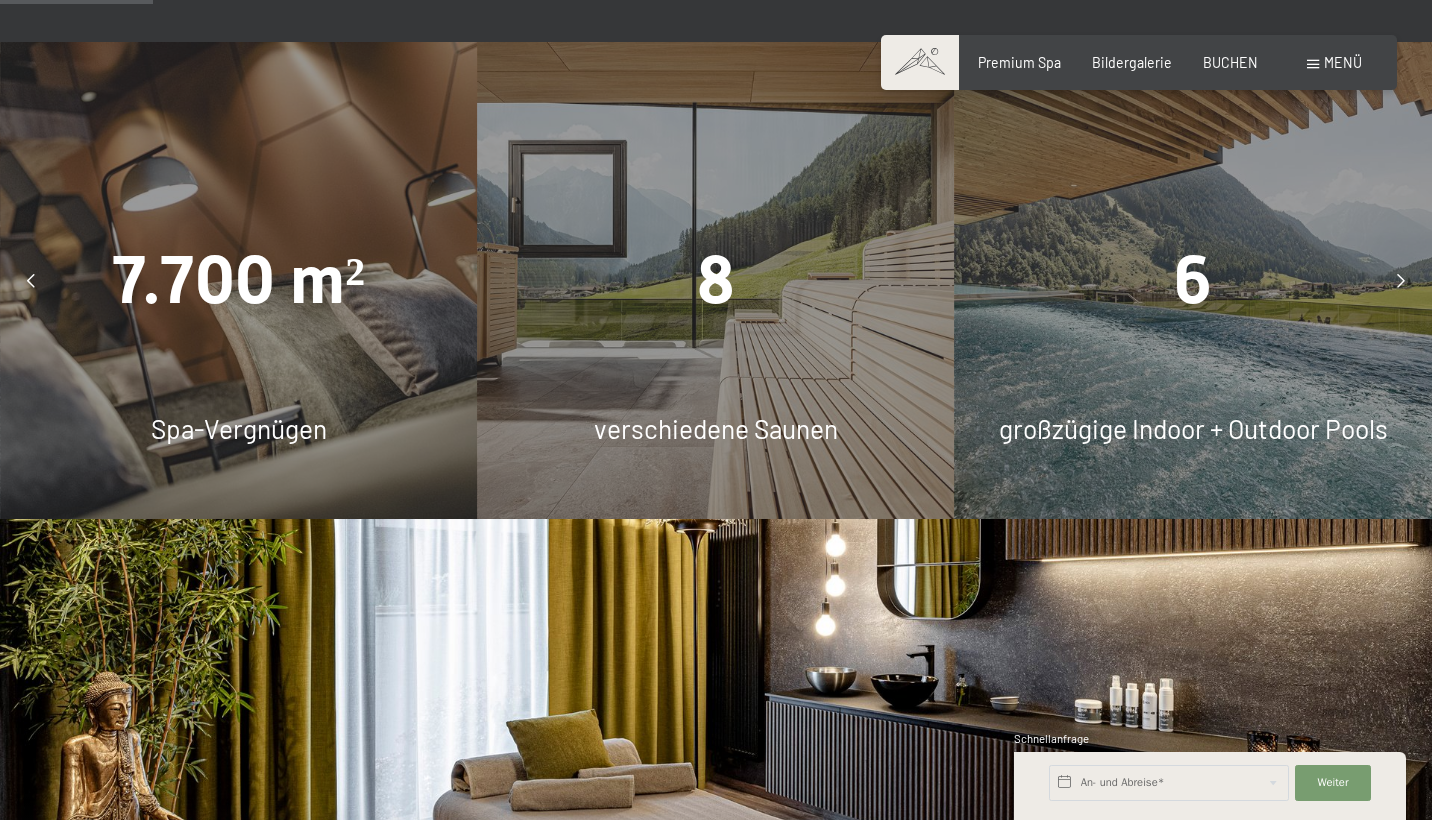 click on "Spa-Vergnügen" at bounding box center (238, 429) 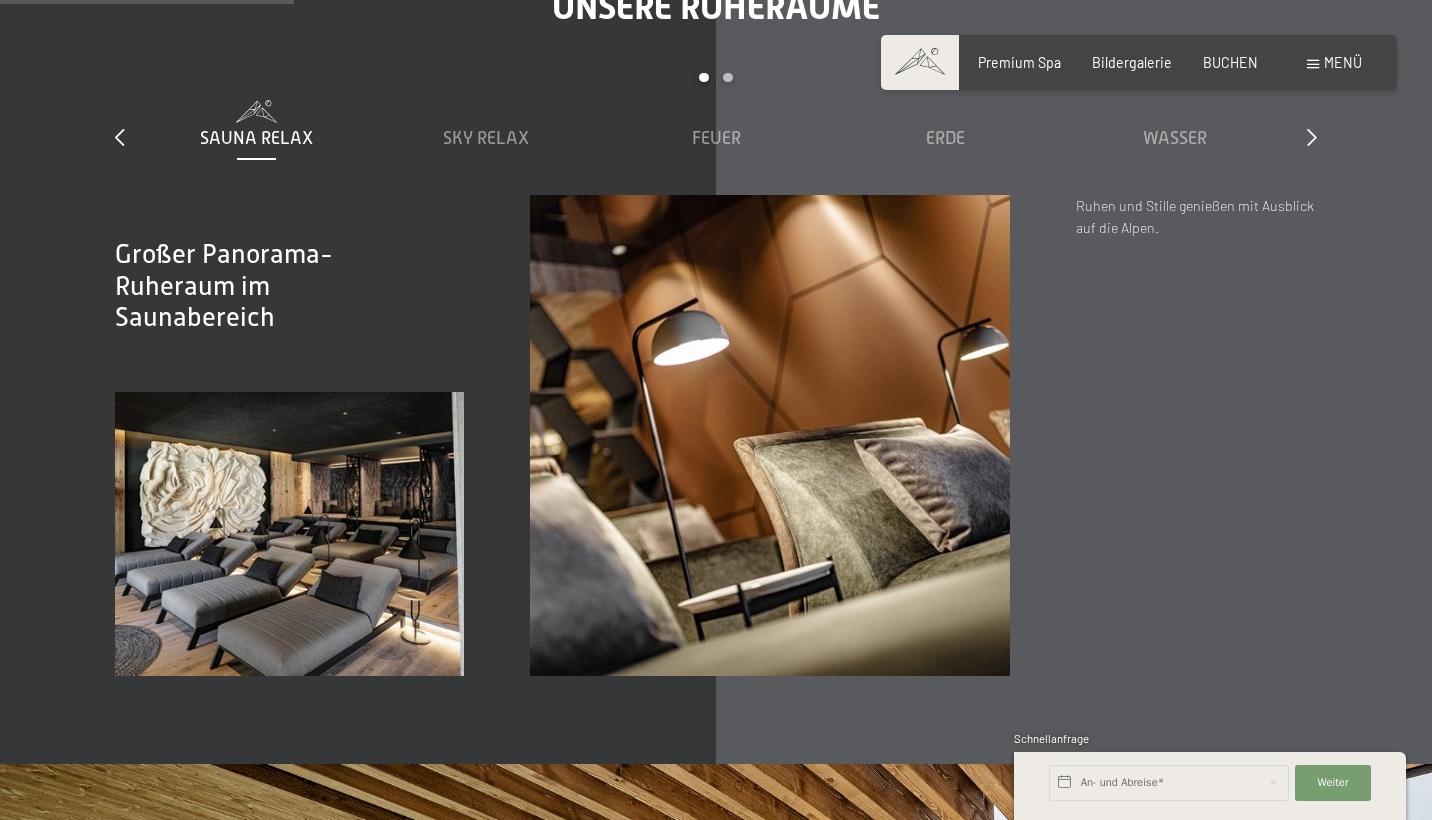 scroll, scrollTop: 2581, scrollLeft: 0, axis: vertical 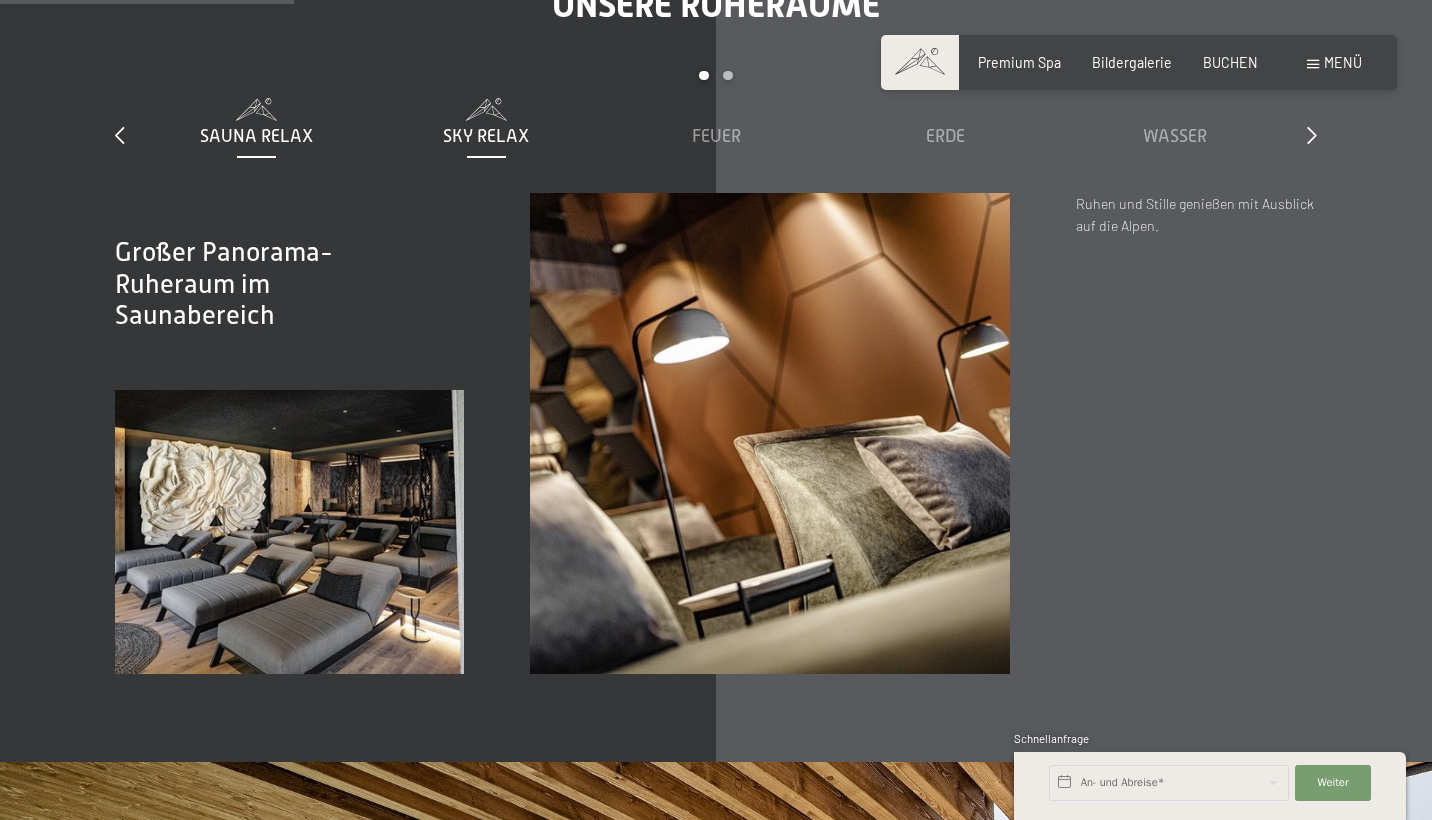 click on "Sky Relax" at bounding box center [486, 136] 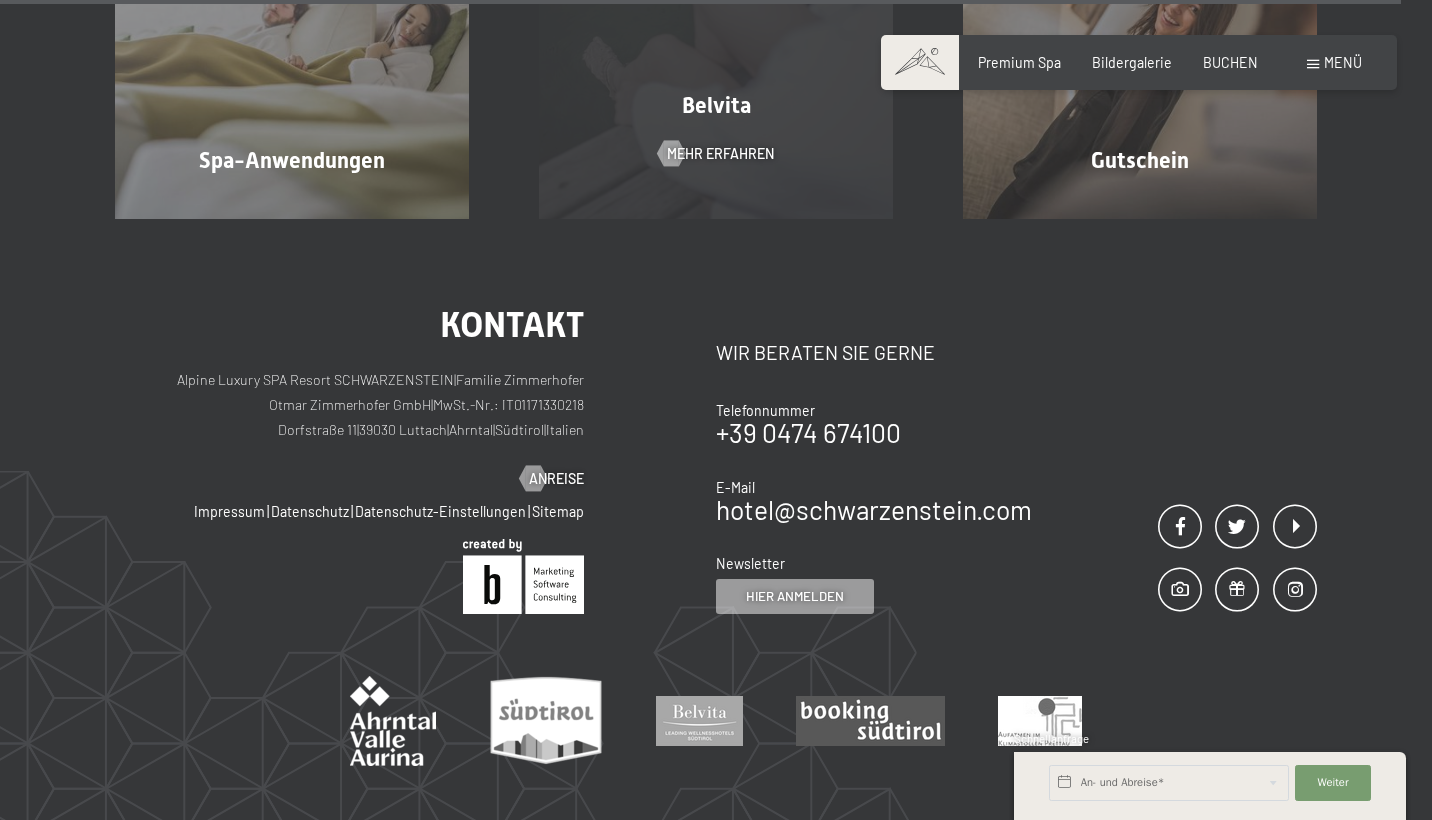scroll, scrollTop: 10713, scrollLeft: 0, axis: vertical 